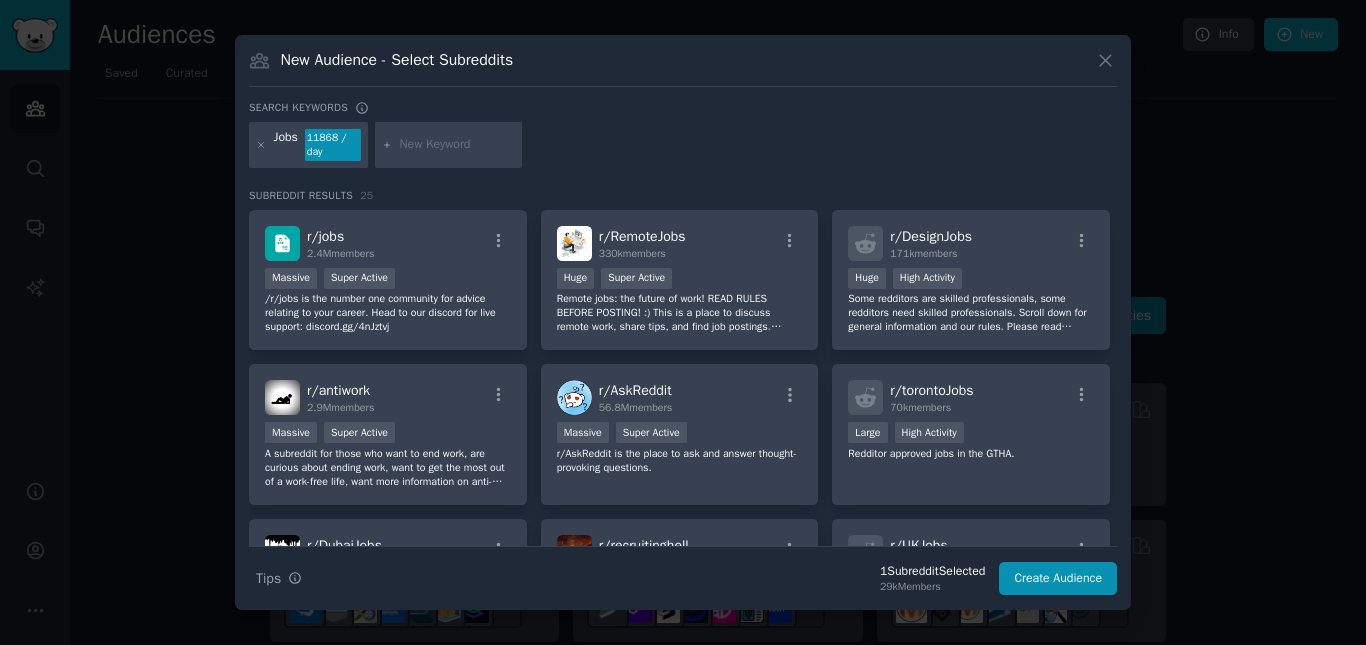 scroll, scrollTop: 0, scrollLeft: 0, axis: both 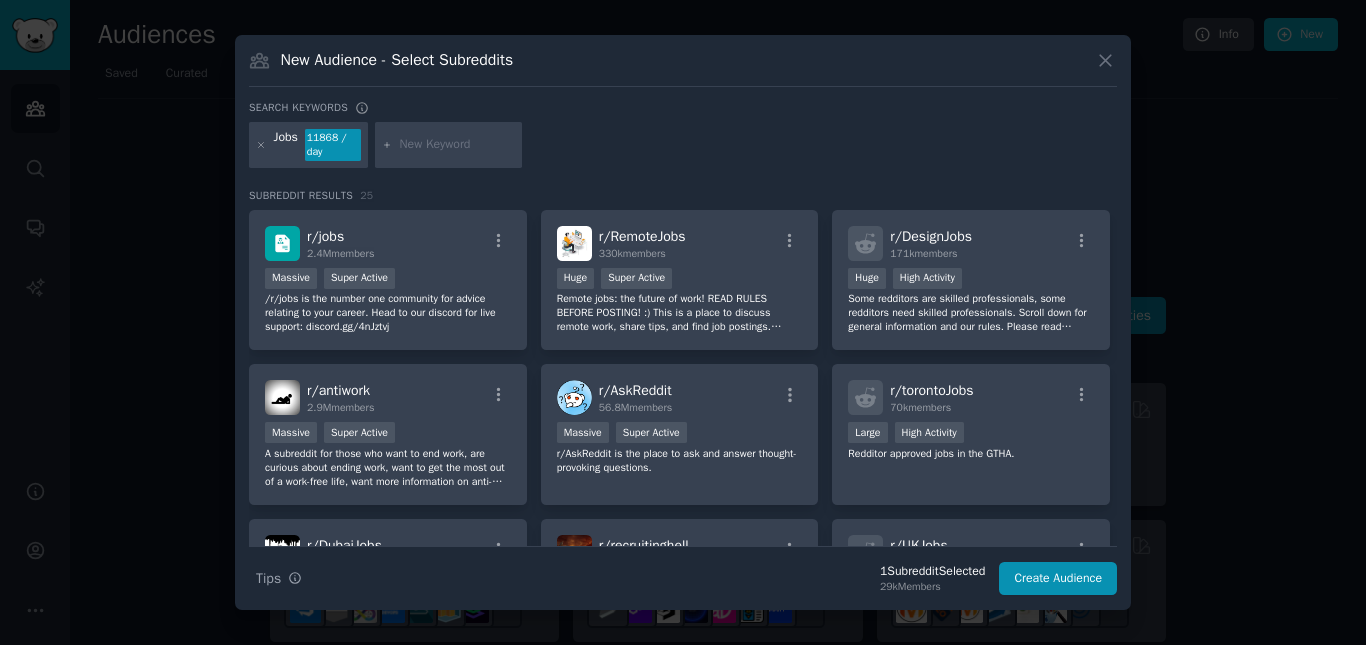 click at bounding box center (457, 145) 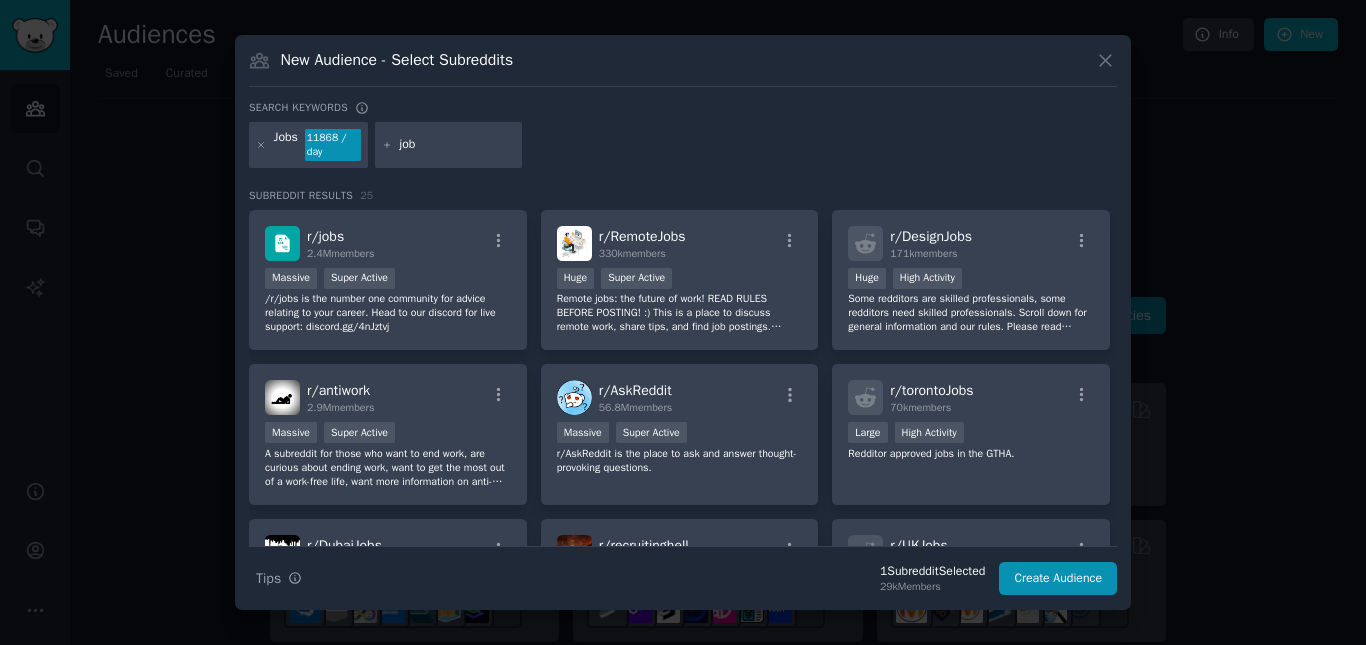 type on "jobd" 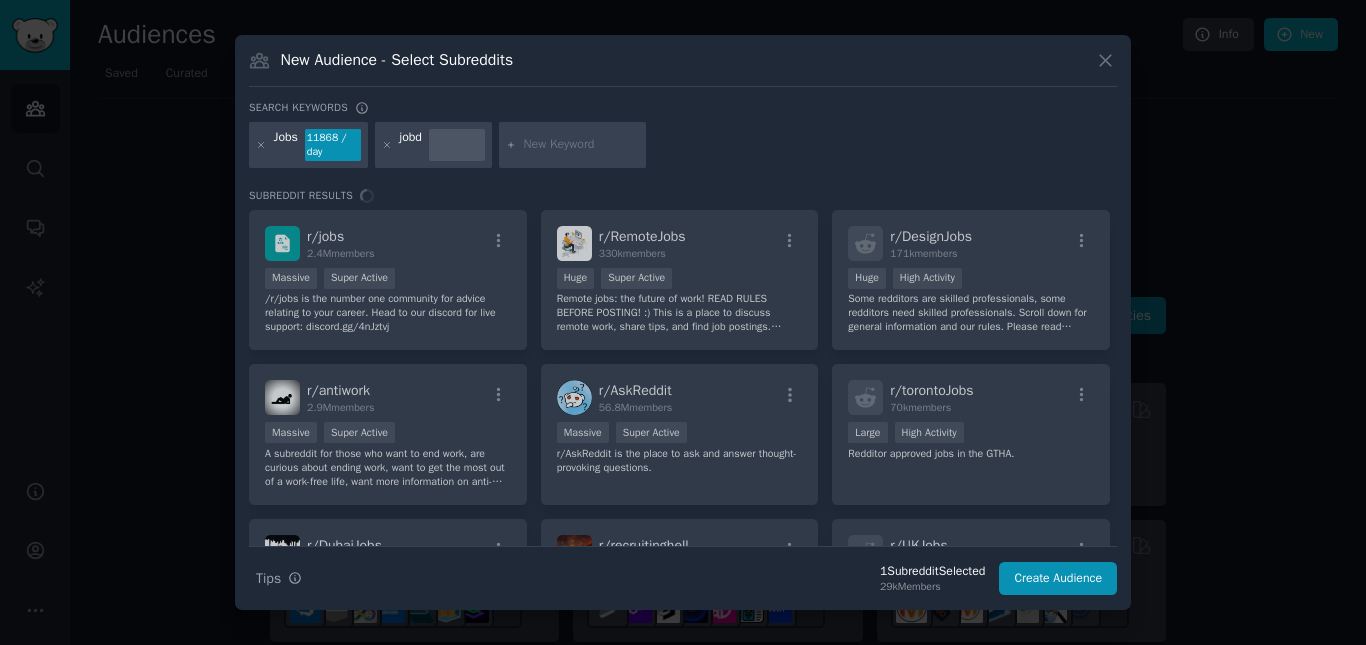click on "jobd" at bounding box center (410, 145) 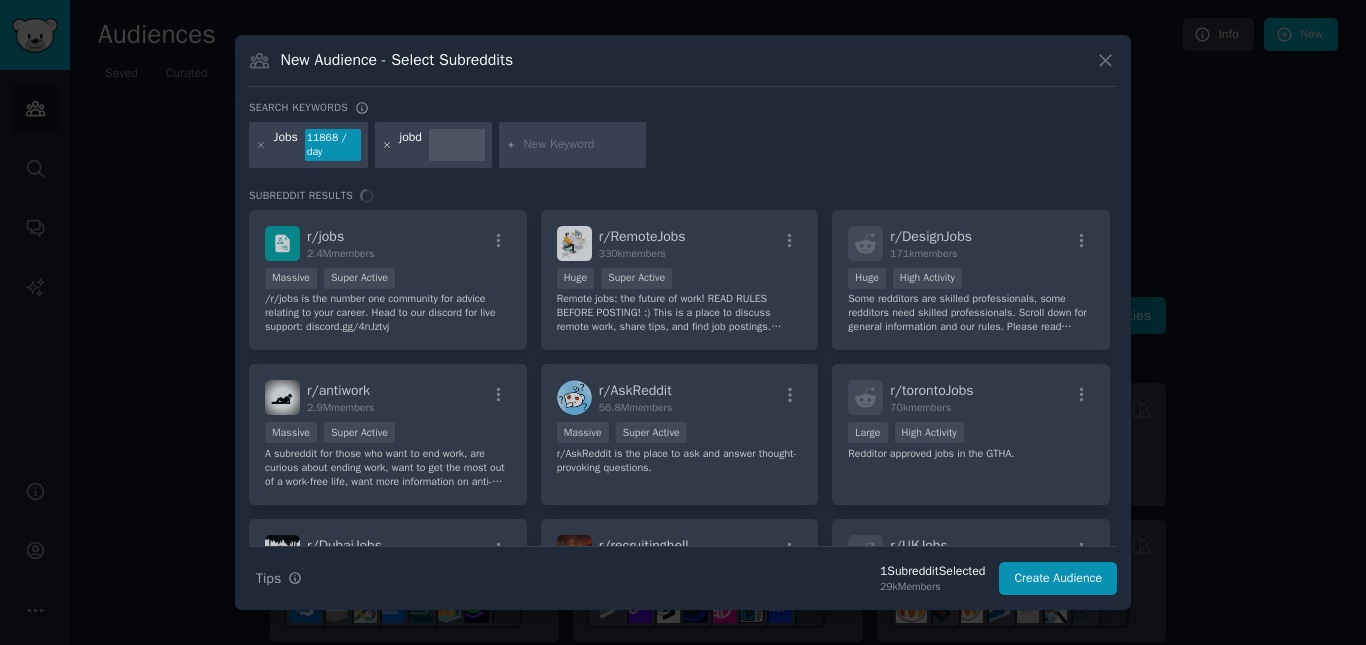 click 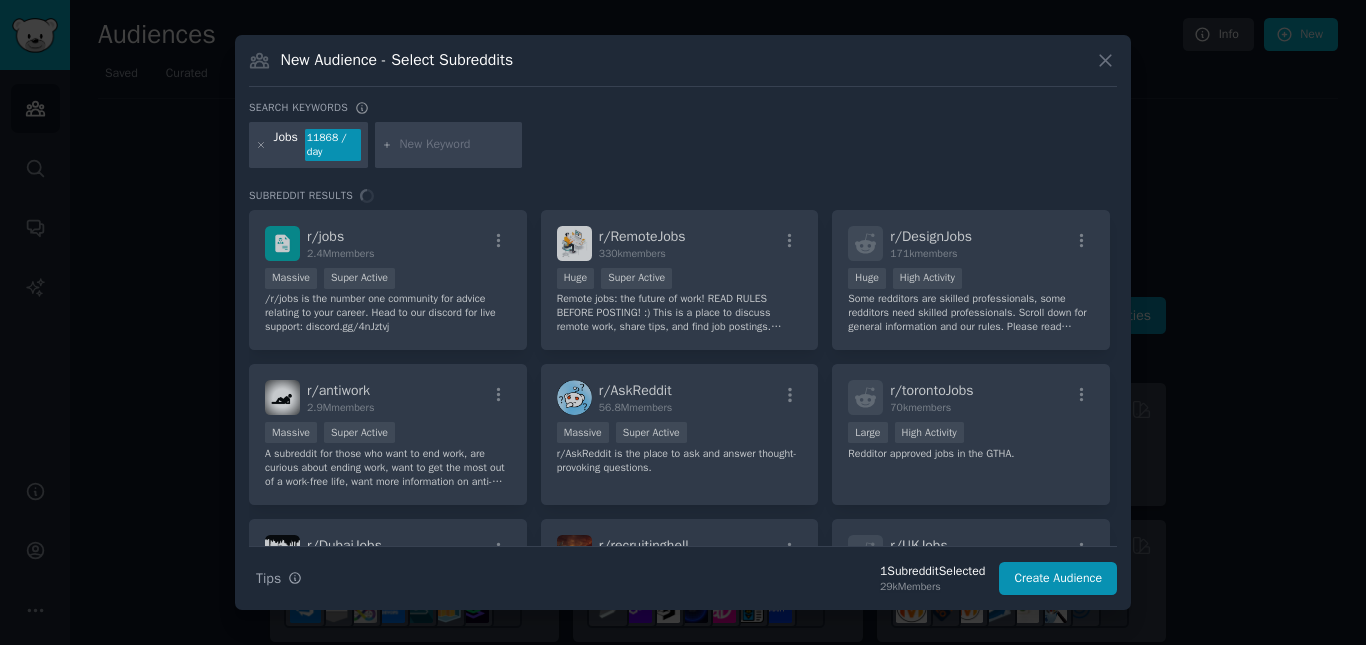 click at bounding box center [457, 145] 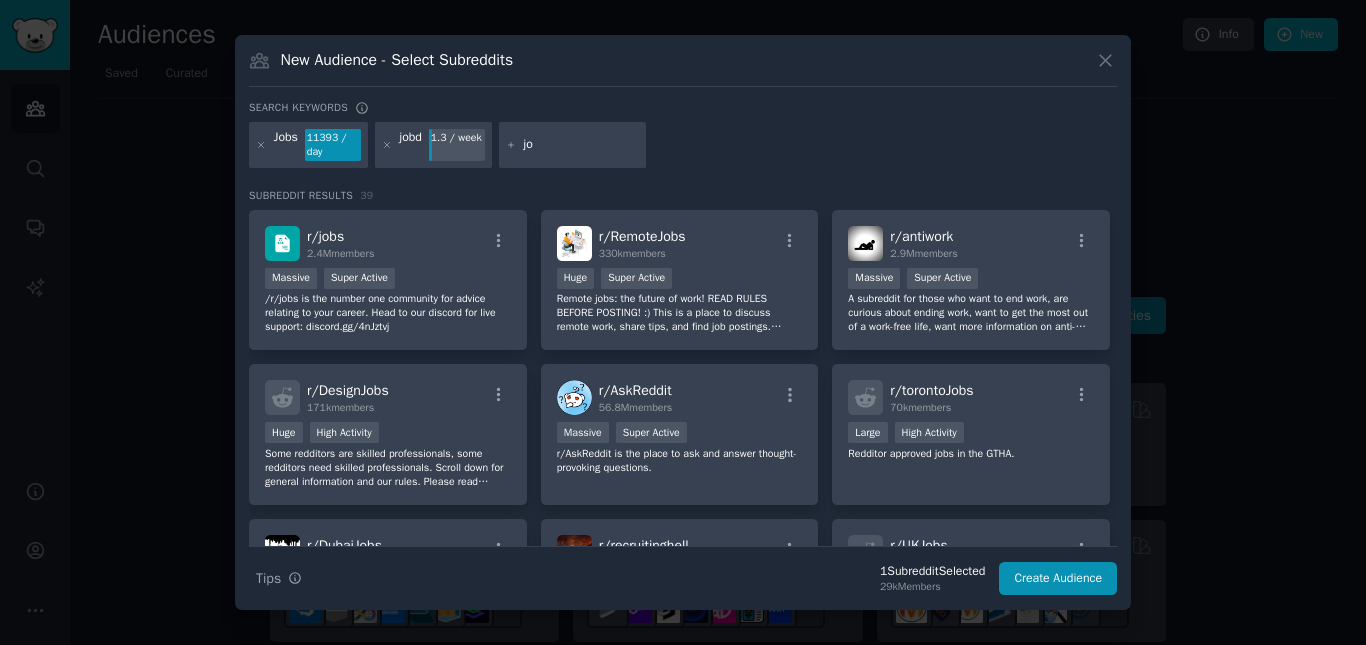 type on "j" 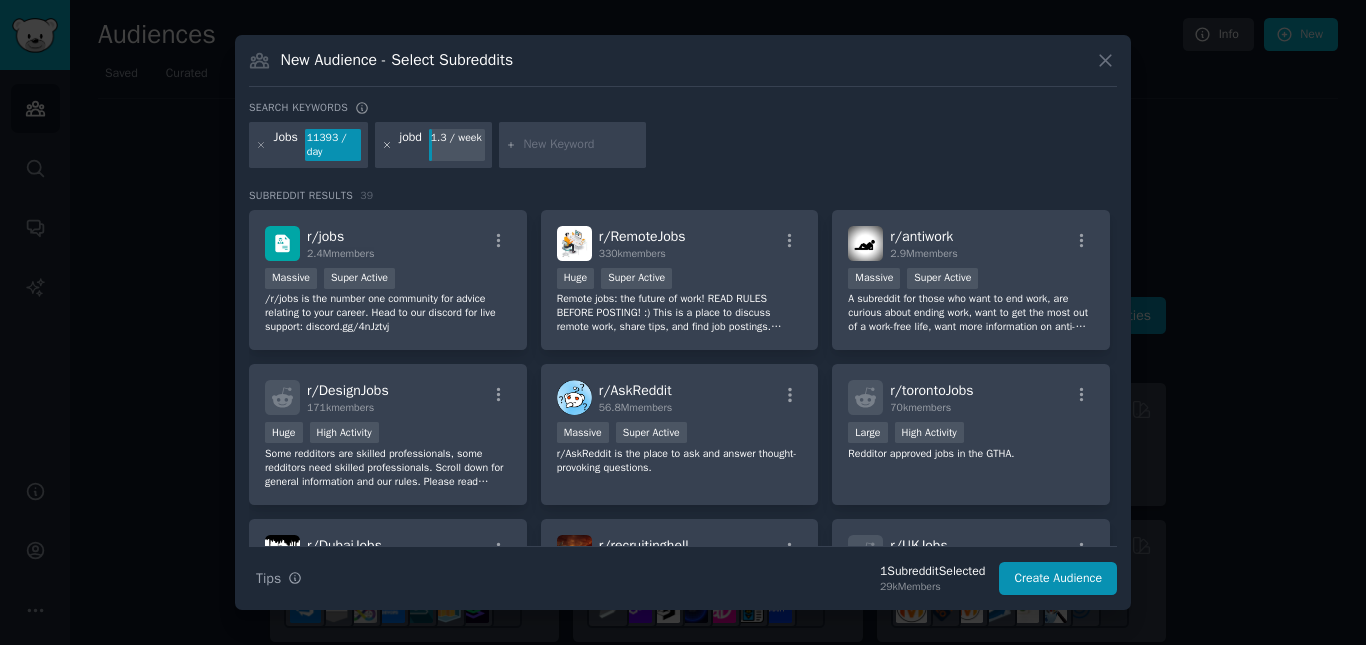 click 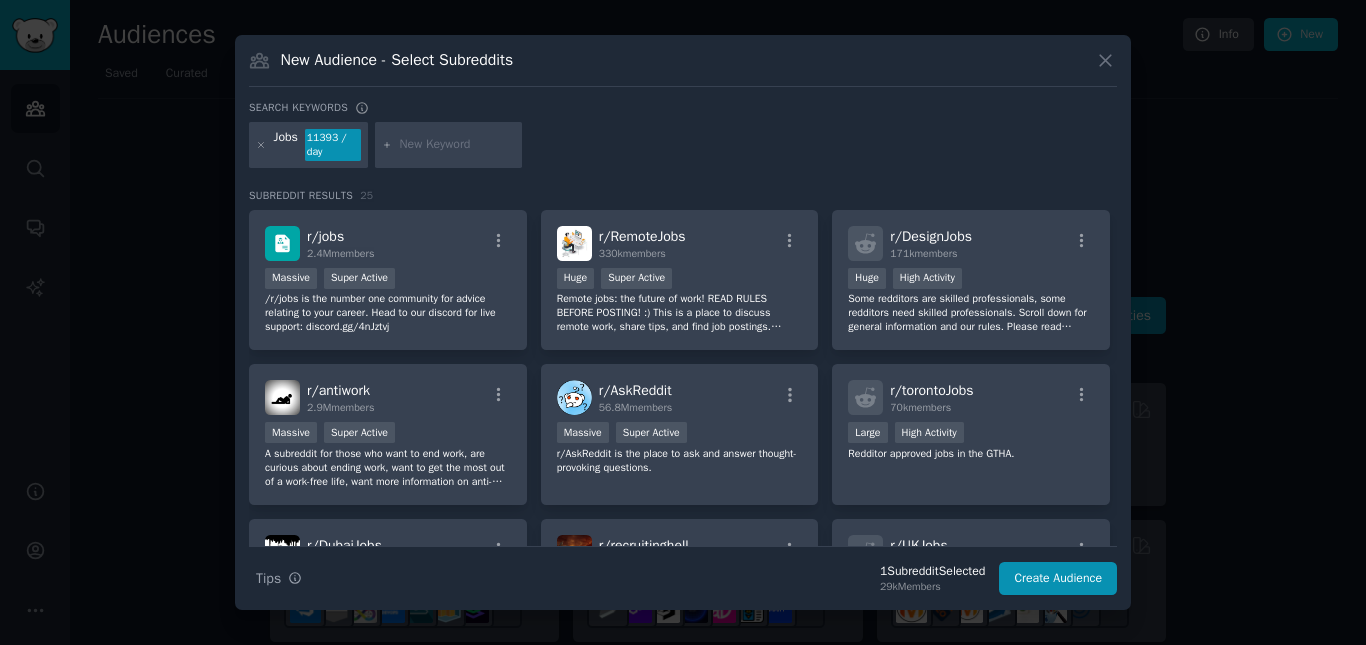 click at bounding box center [457, 145] 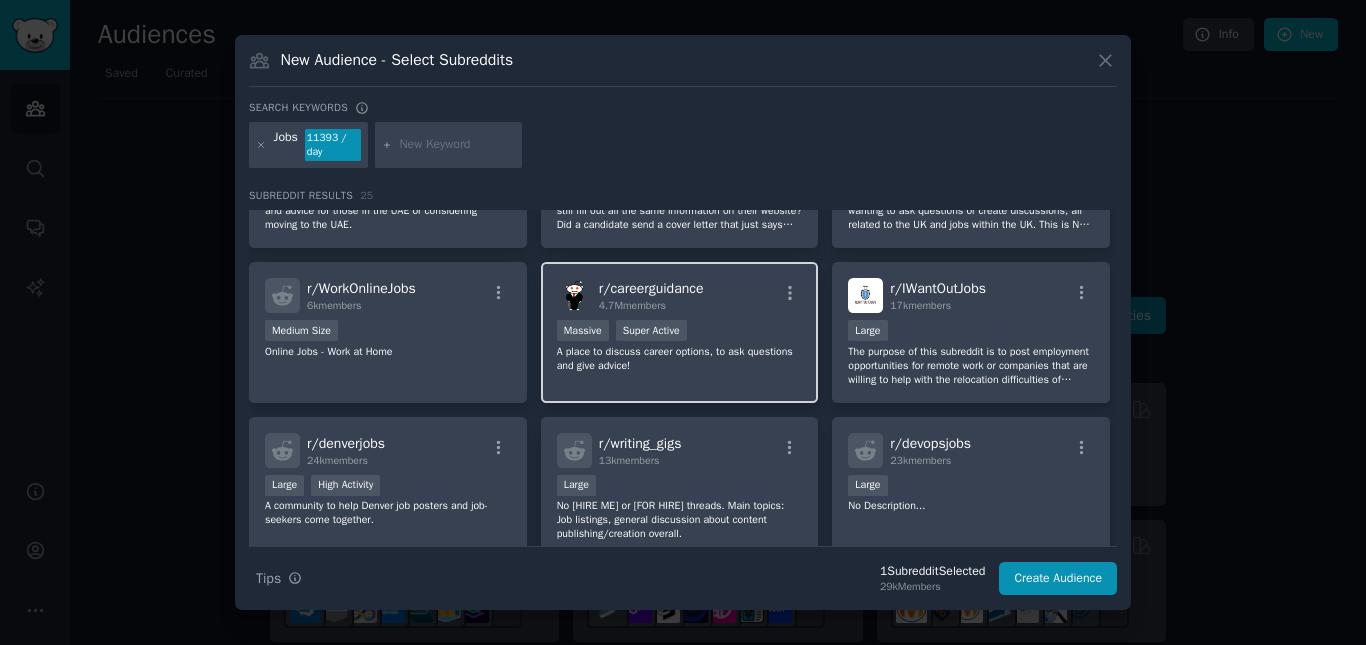scroll, scrollTop: 600, scrollLeft: 0, axis: vertical 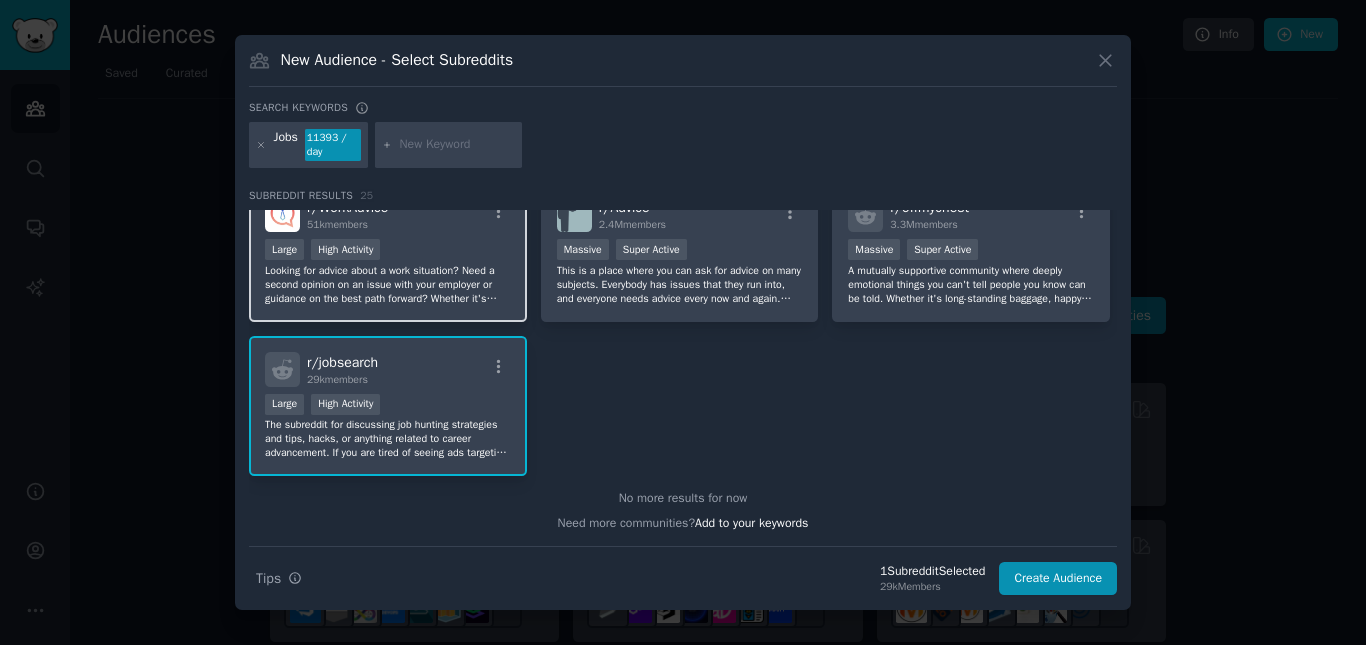 click on "Looking for advice about a work situation? Need a second opinion on an issue with your employer or guidance on the best path forward? Whether it's about an issue with your employer or choosing the best path forward, share your story here and get helpful insights from others!" at bounding box center (388, 285) 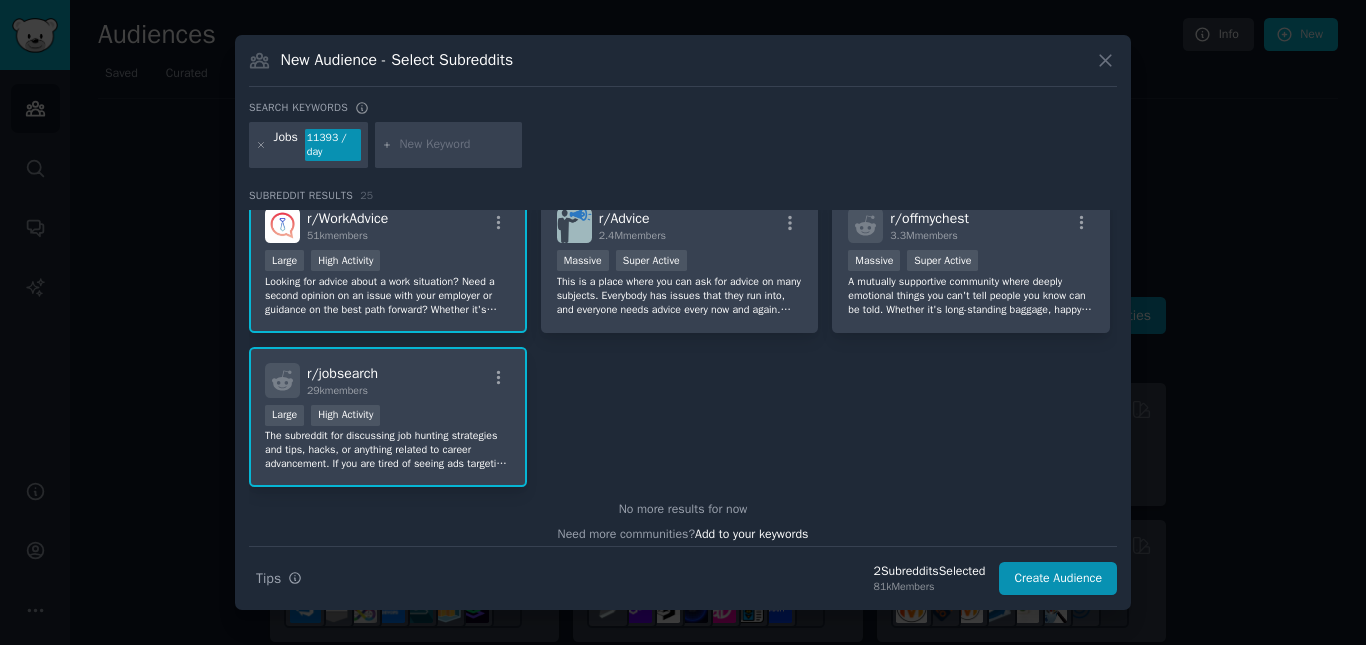 scroll, scrollTop: 1110, scrollLeft: 0, axis: vertical 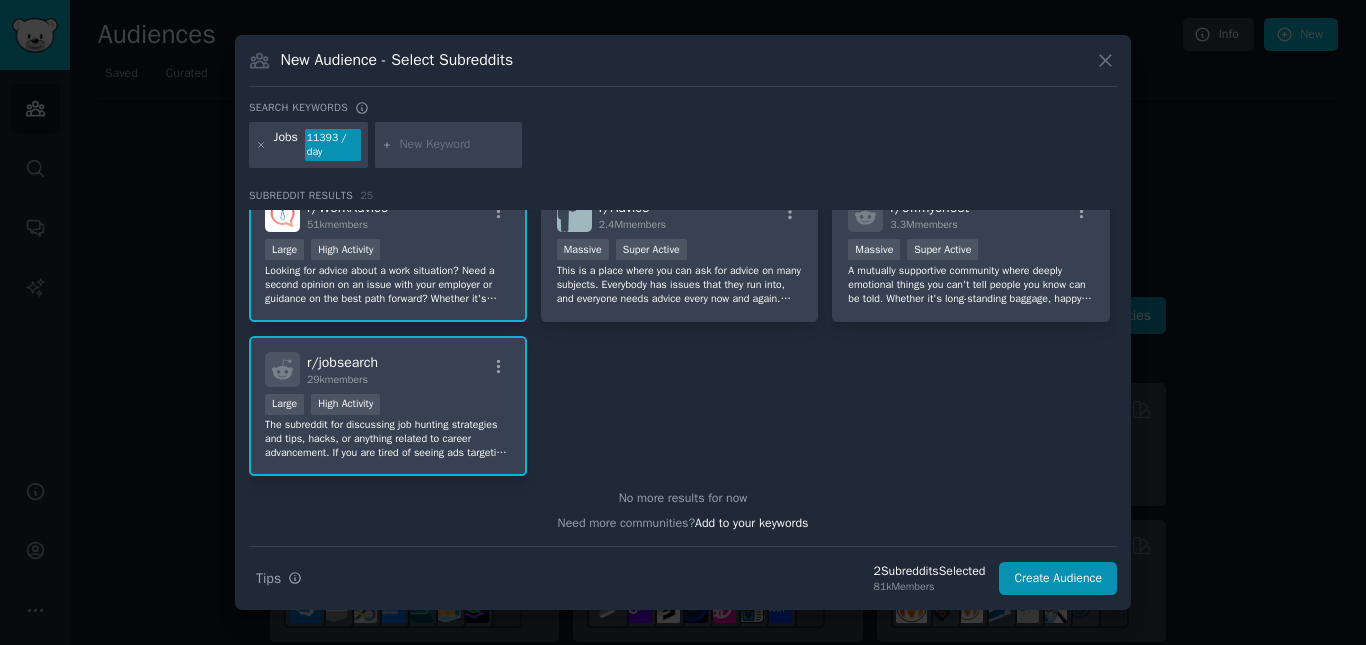 click on "Large High Activity" at bounding box center (388, 406) 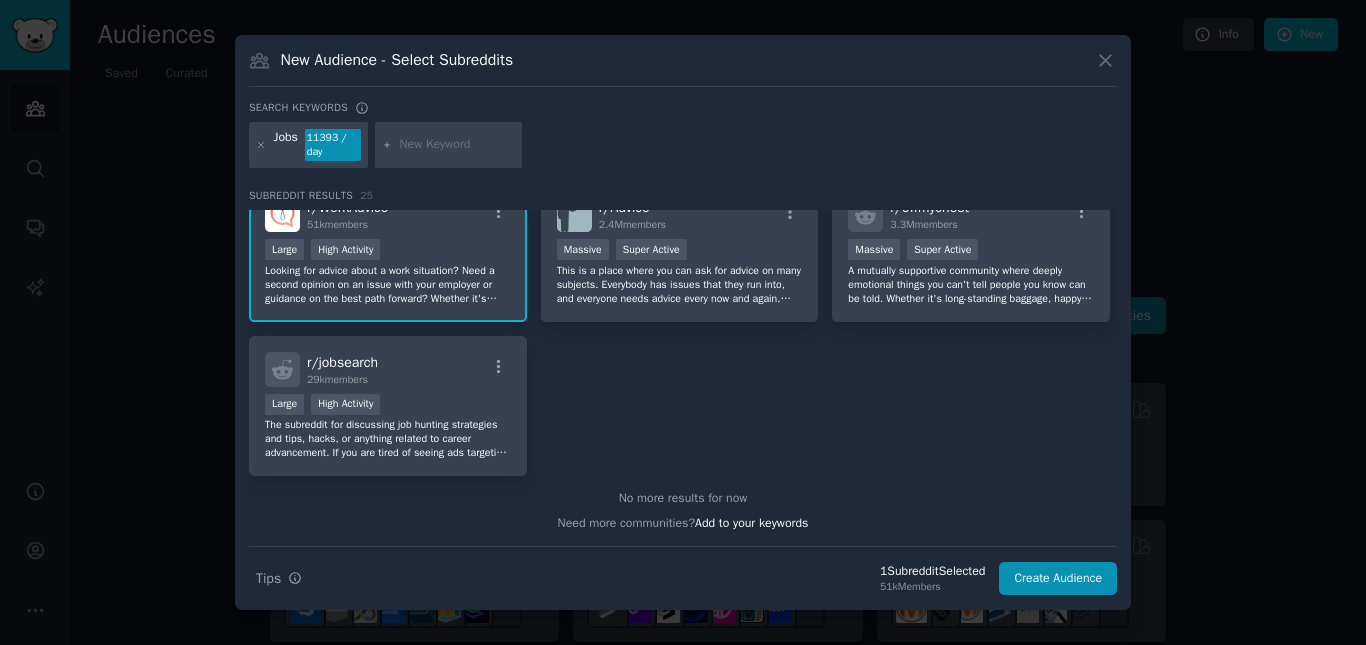 click on "Looking for advice about a work situation? Need a second opinion on an issue with your employer or guidance on the best path forward? Whether it's about an issue with your employer or choosing the best path forward, share your story here and get helpful insights from others!" at bounding box center [388, 285] 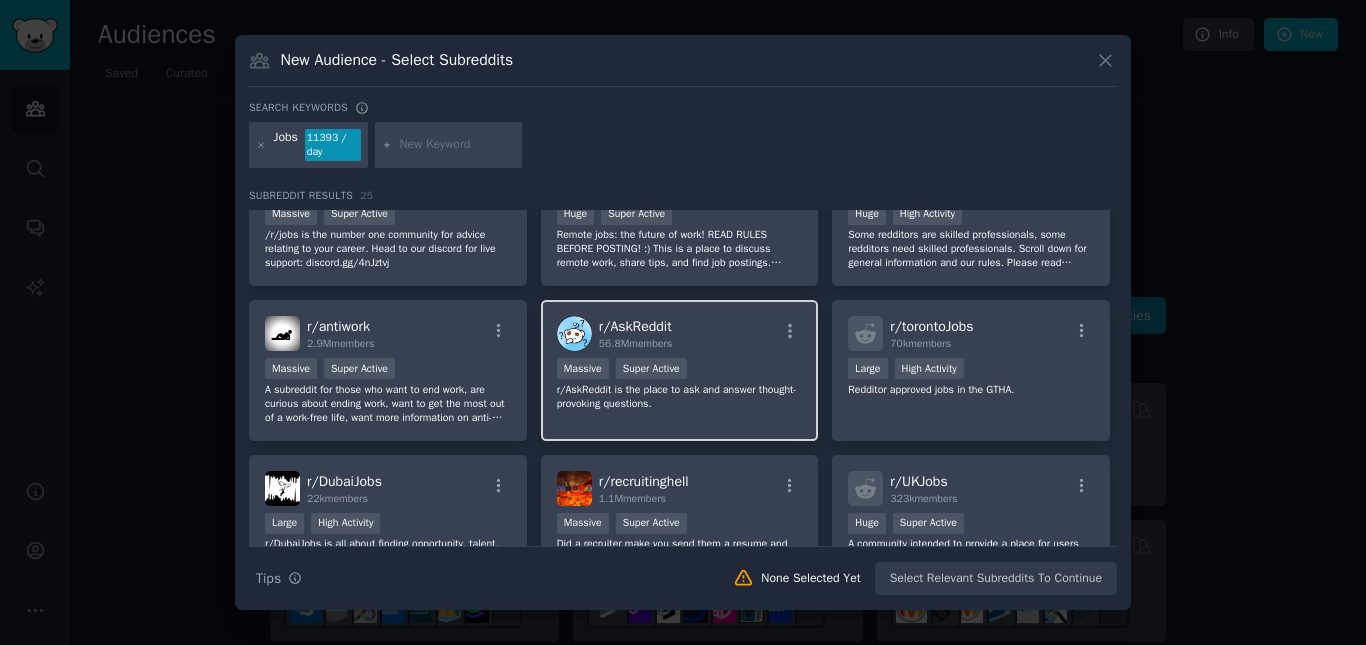 scroll, scrollTop: 0, scrollLeft: 0, axis: both 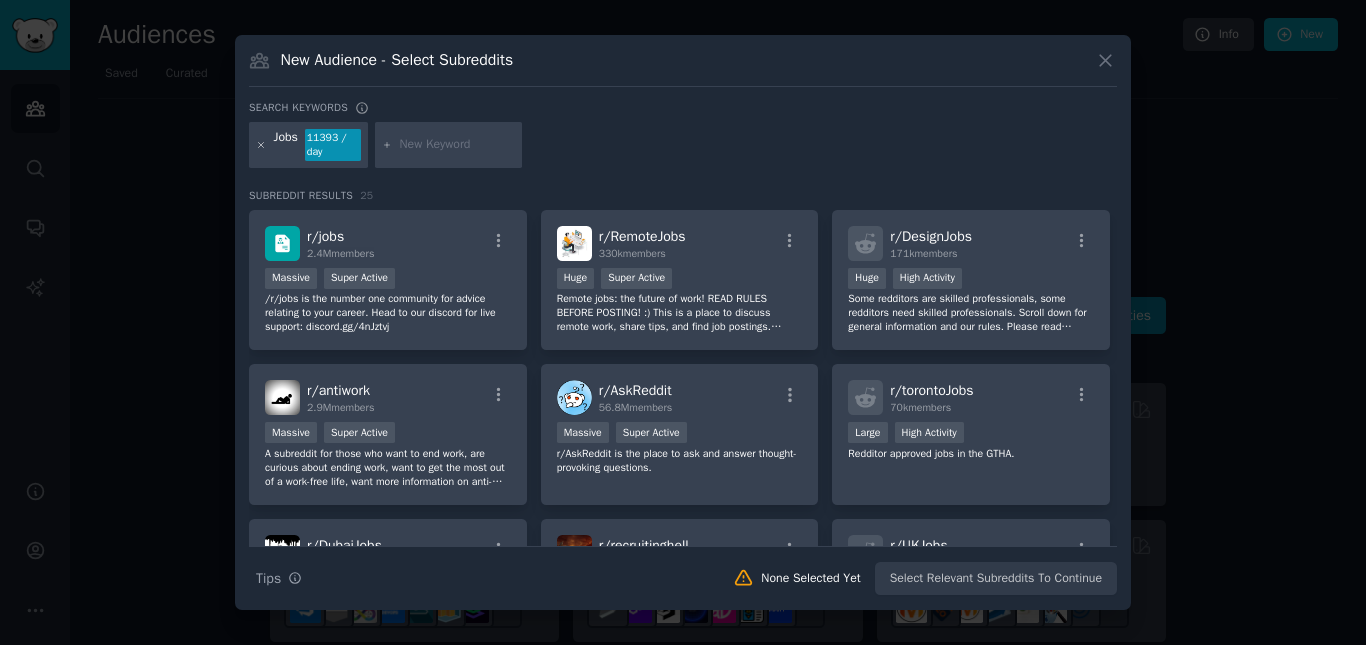 click 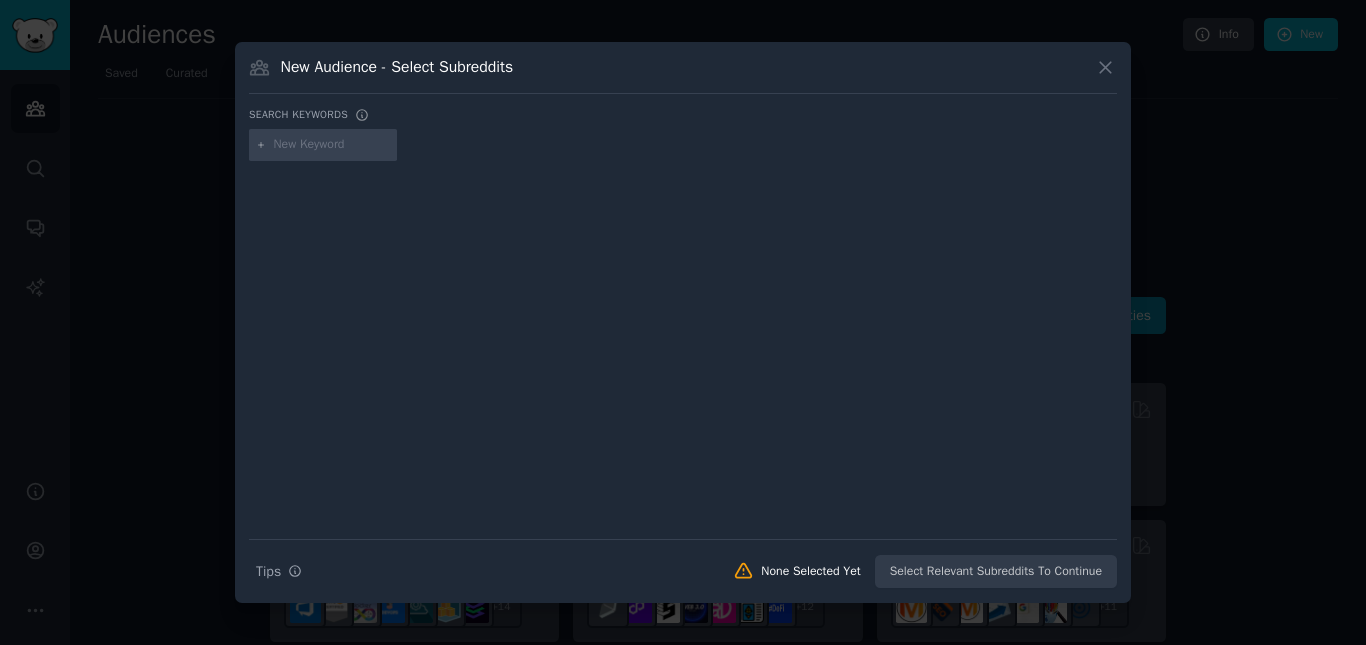 click at bounding box center (332, 145) 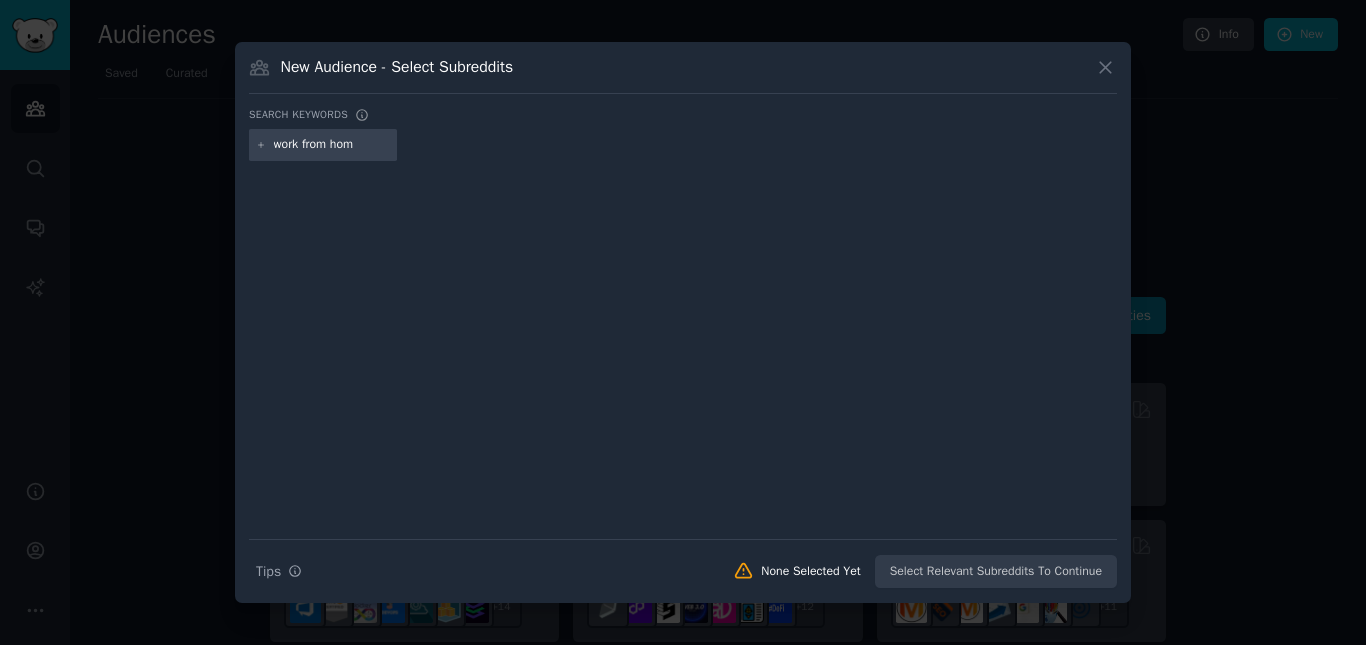 type on "work from home" 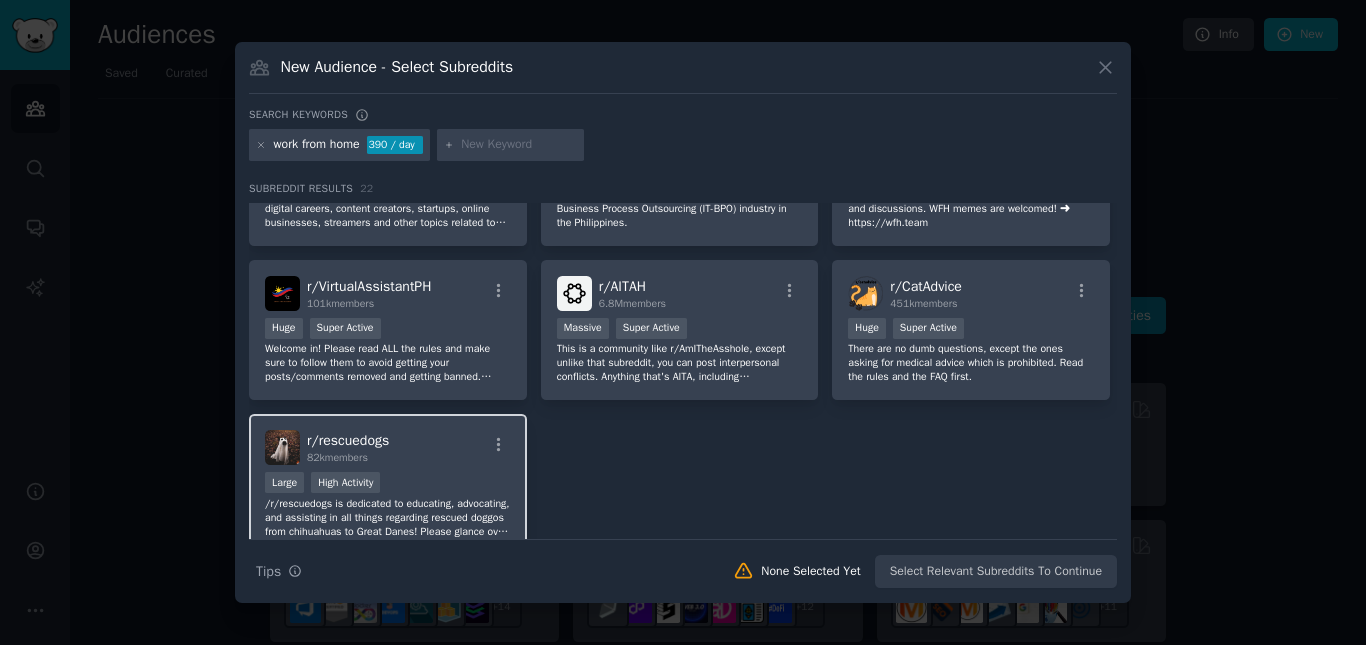 scroll, scrollTop: 900, scrollLeft: 0, axis: vertical 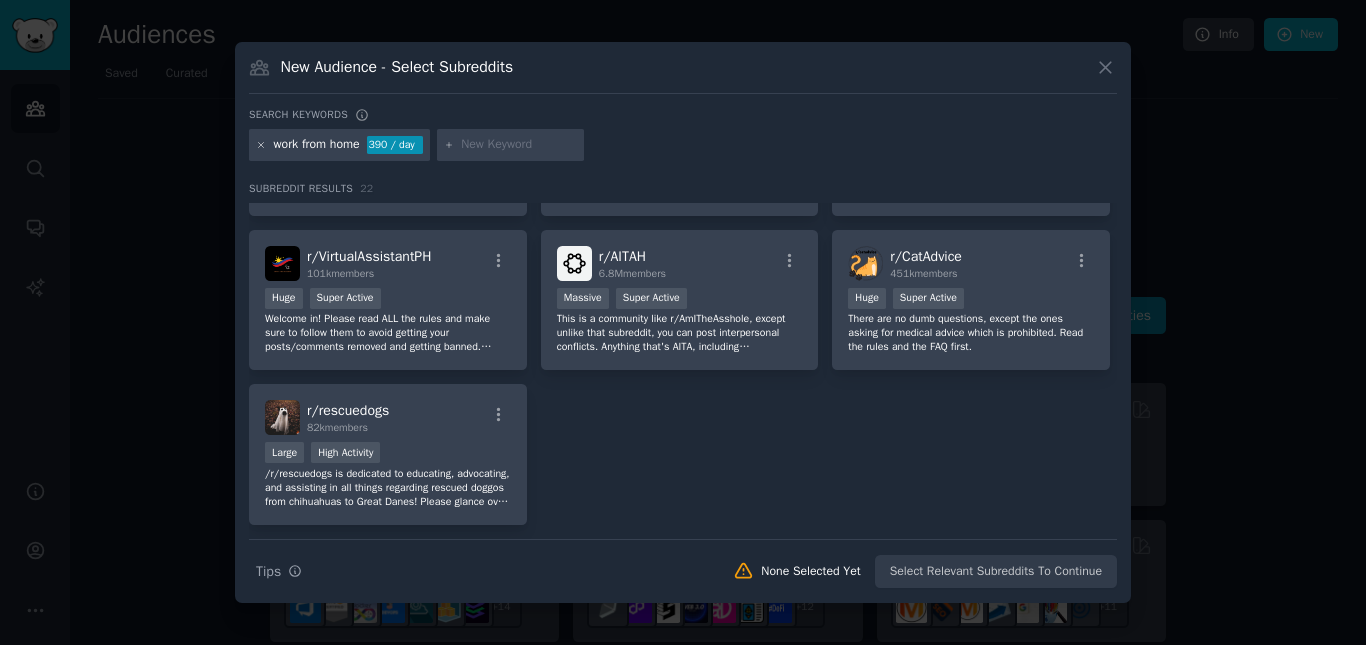 click 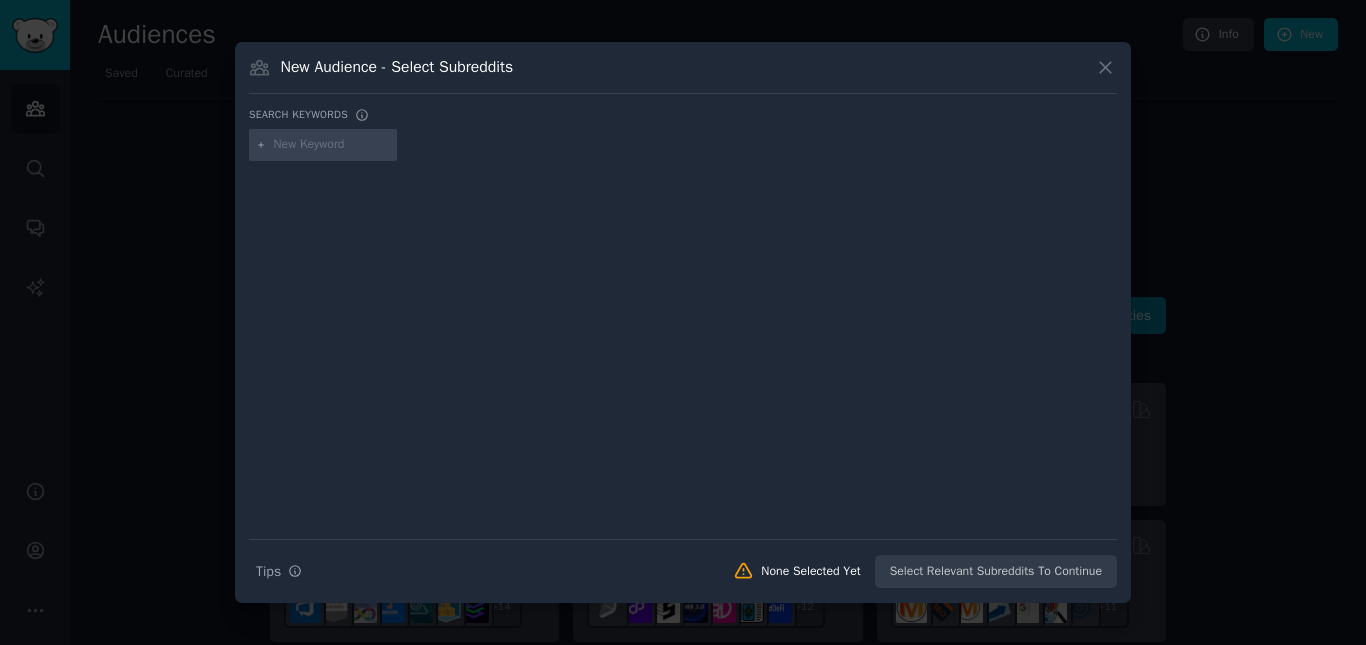 click at bounding box center (332, 145) 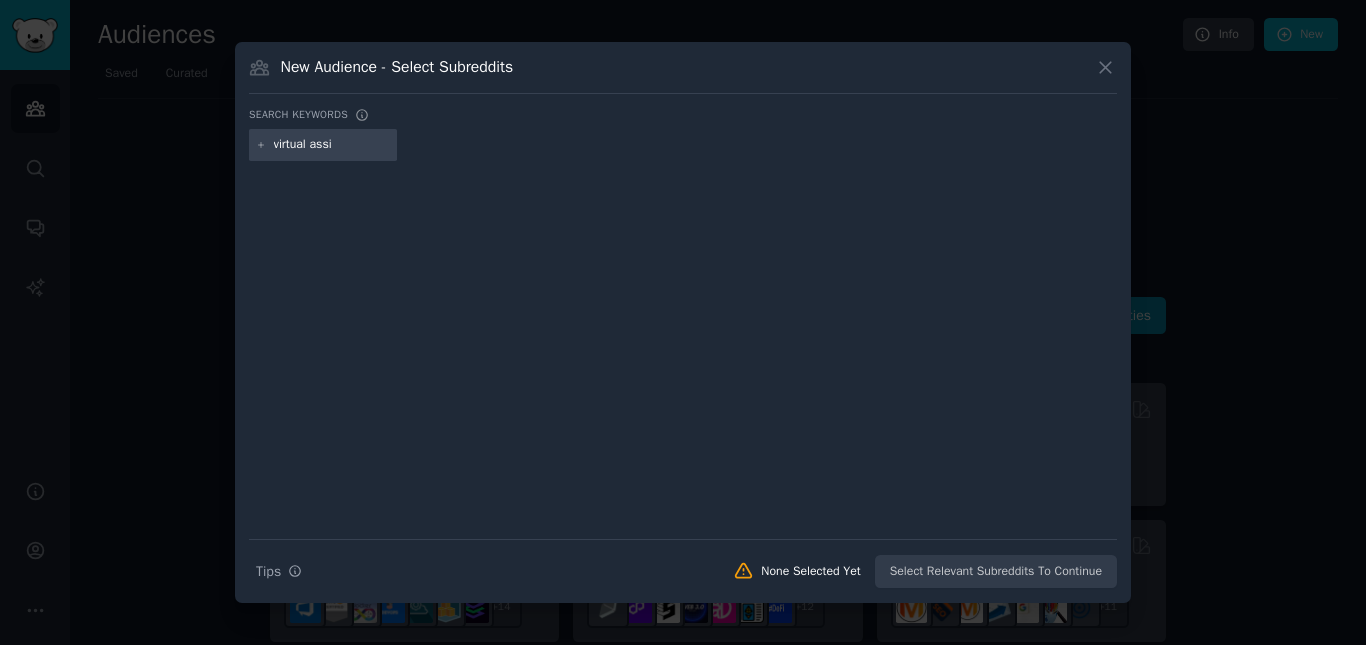 type on "virtual assistant" 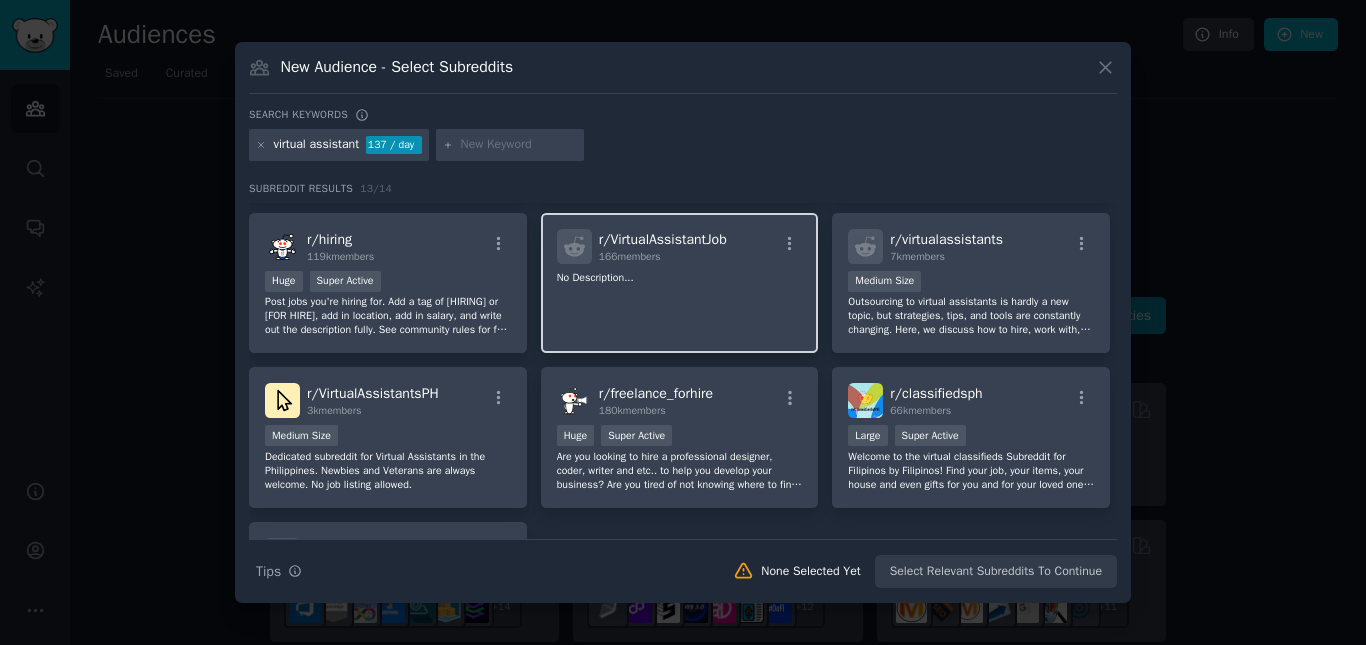 scroll, scrollTop: 300, scrollLeft: 0, axis: vertical 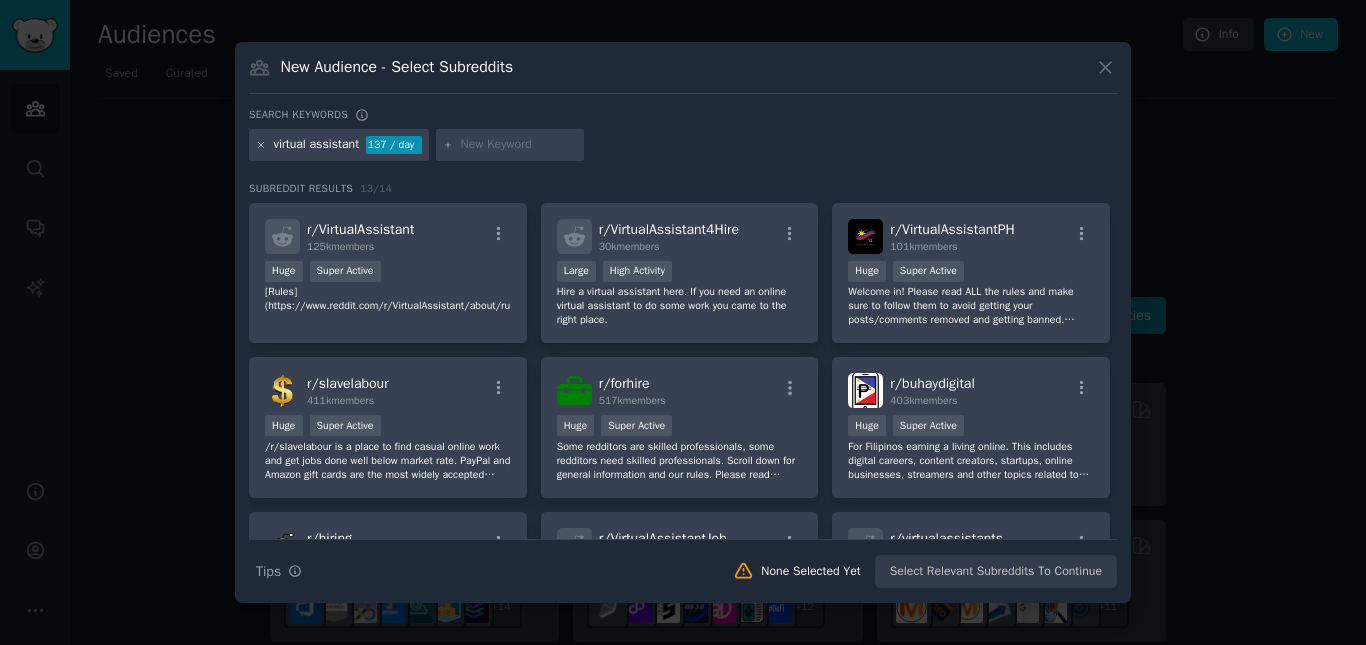 click 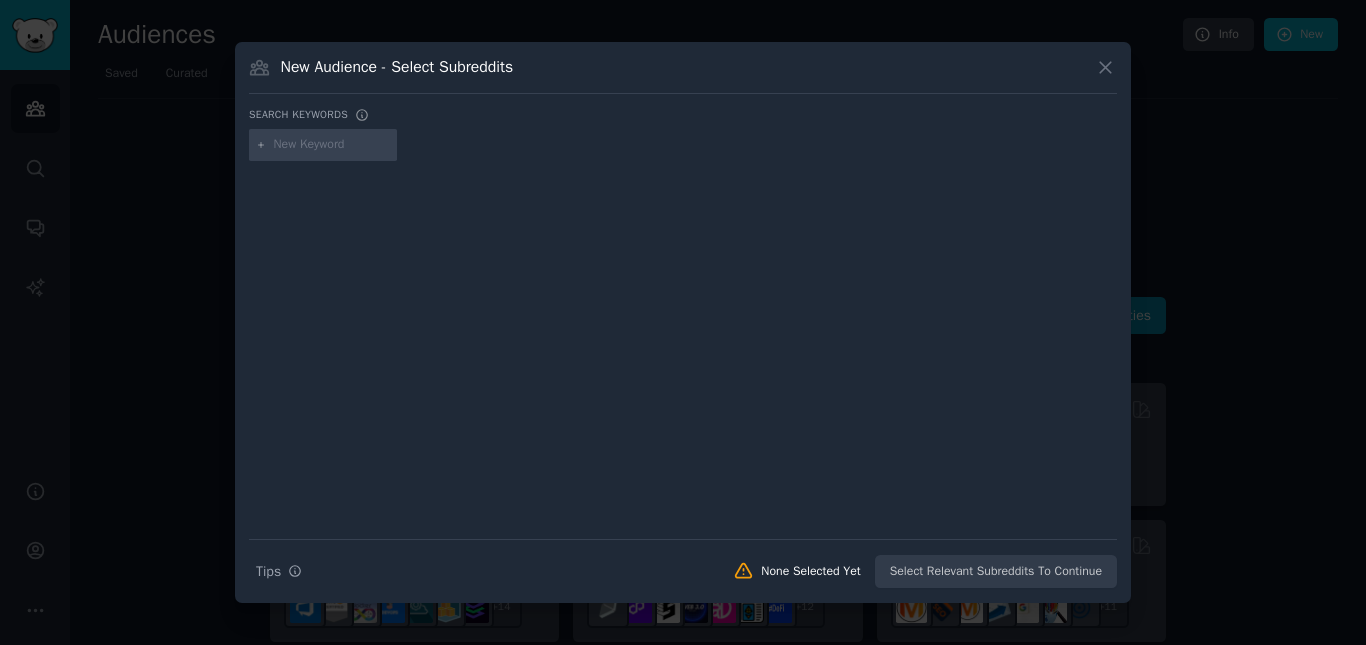 click at bounding box center (332, 145) 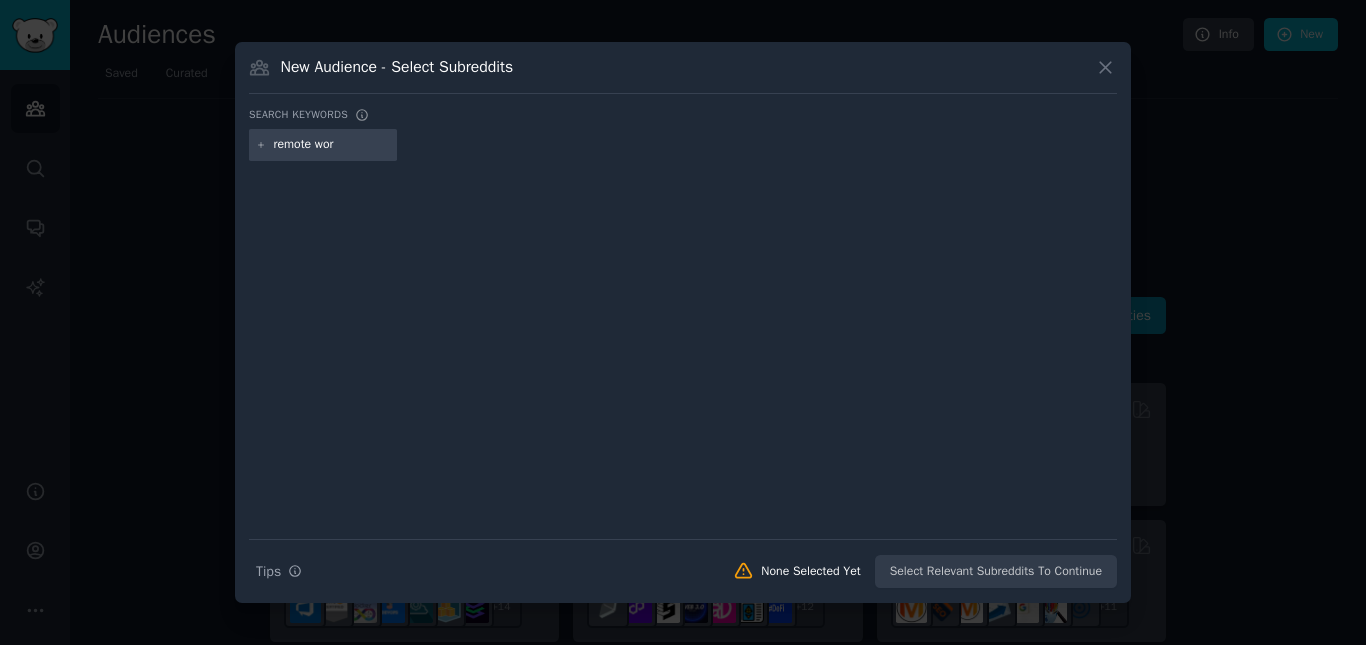 type on "remote work" 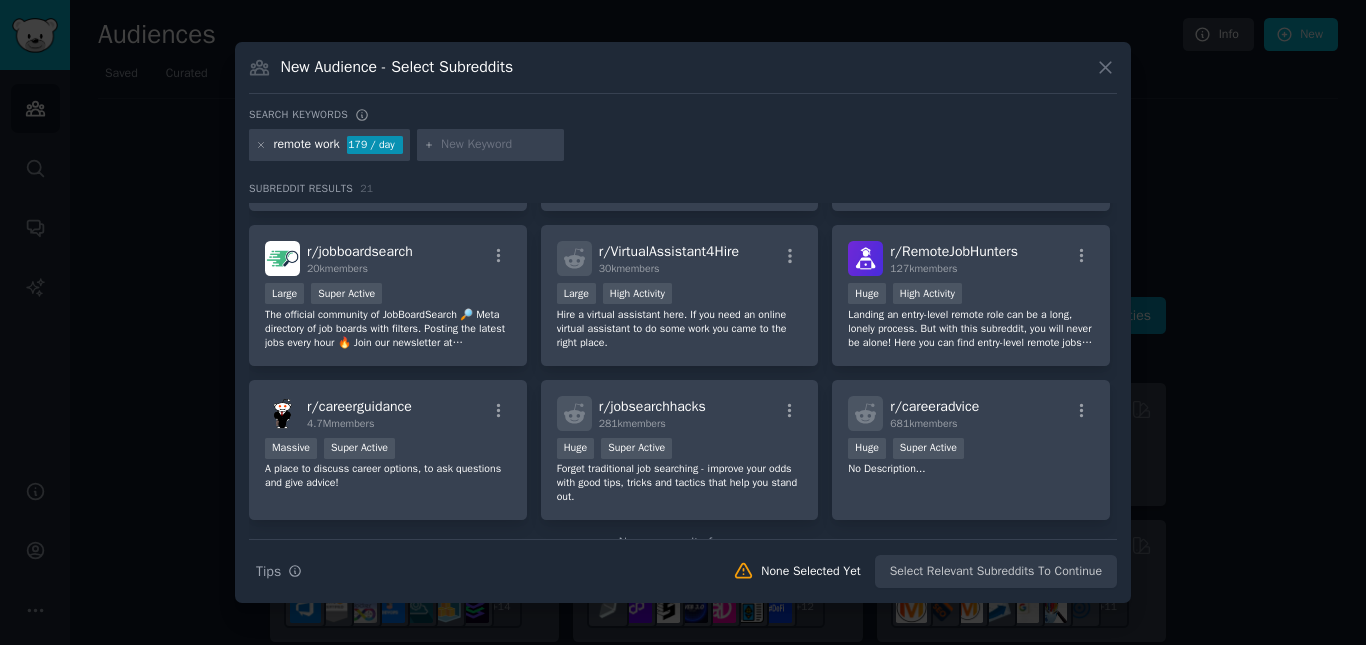 scroll, scrollTop: 800, scrollLeft: 0, axis: vertical 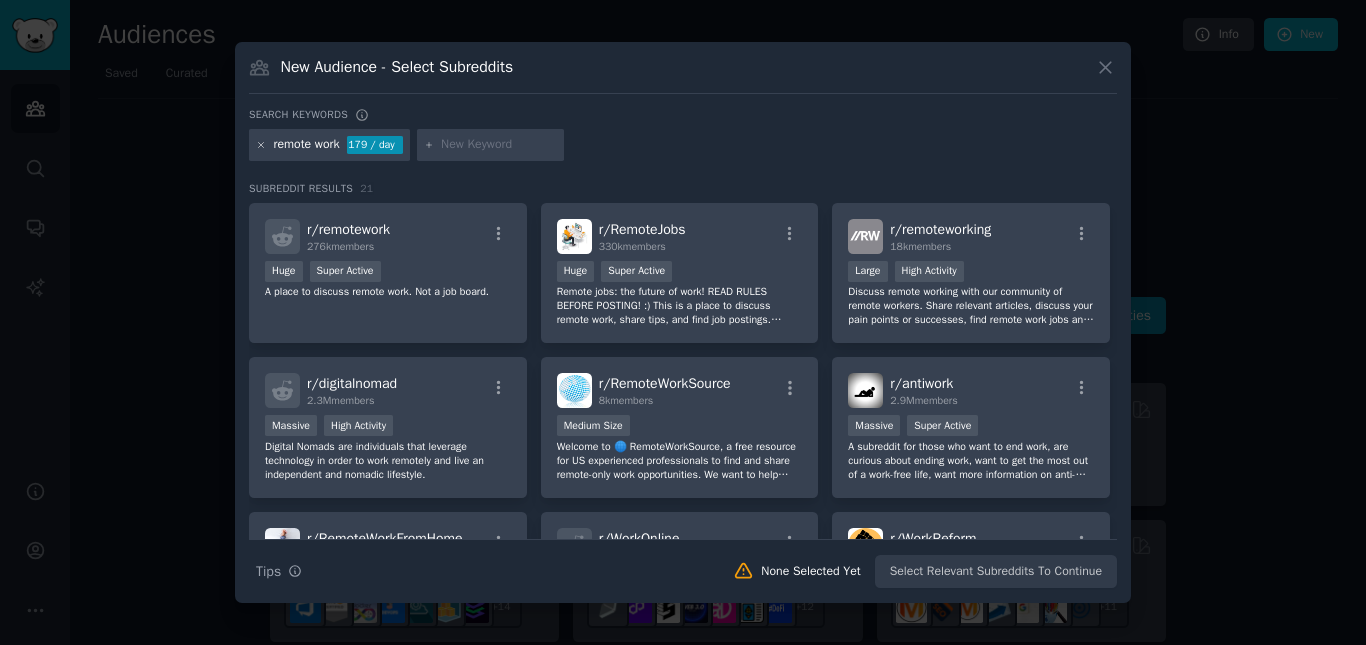 click 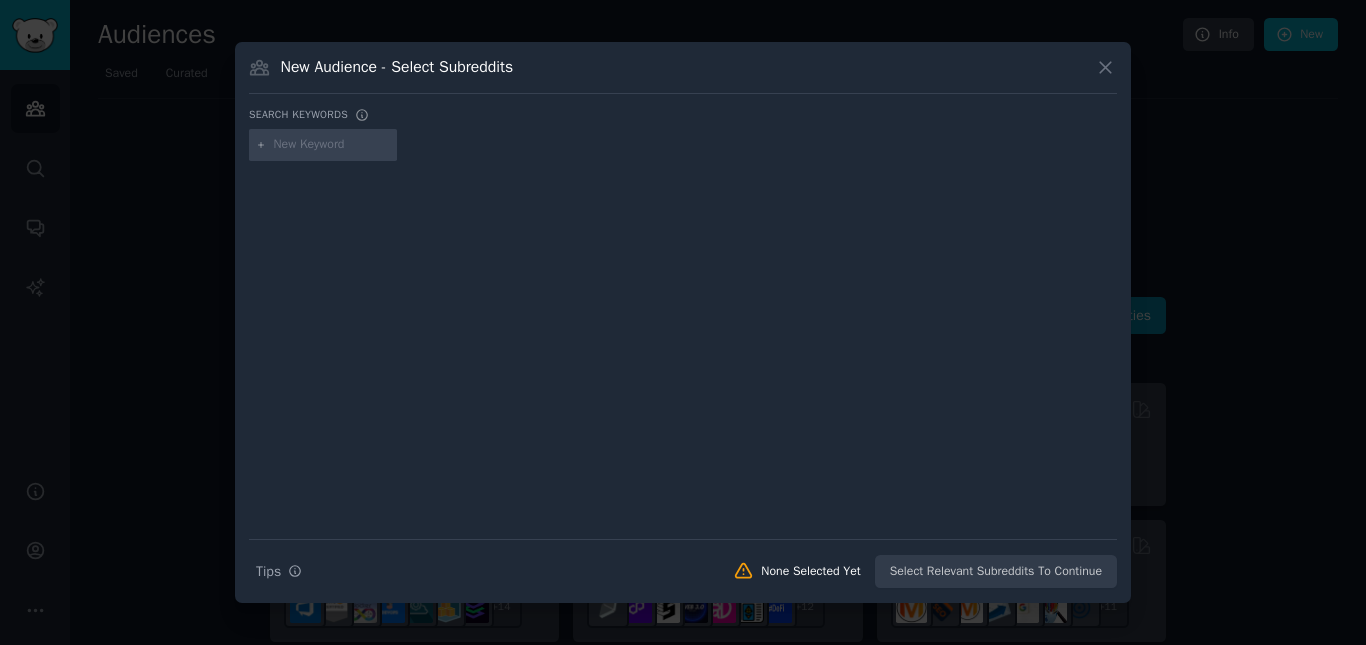 click at bounding box center (332, 145) 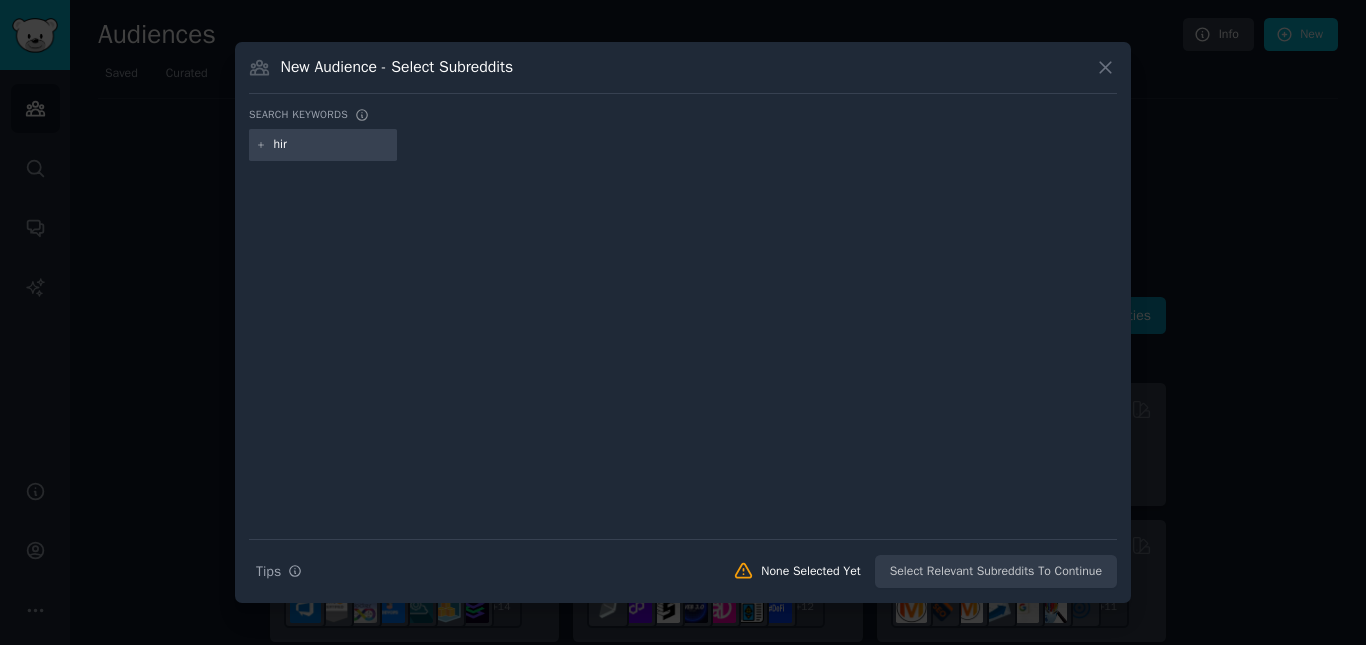 type on "hire" 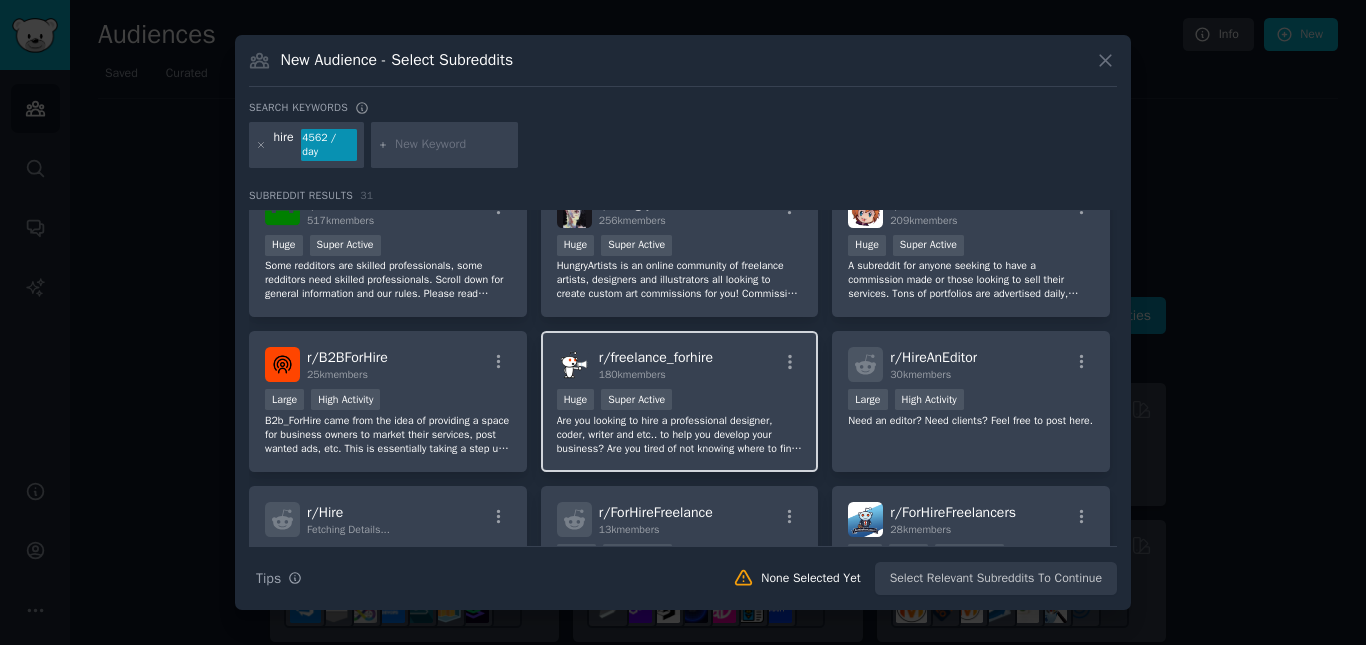 scroll, scrollTop: 0, scrollLeft: 0, axis: both 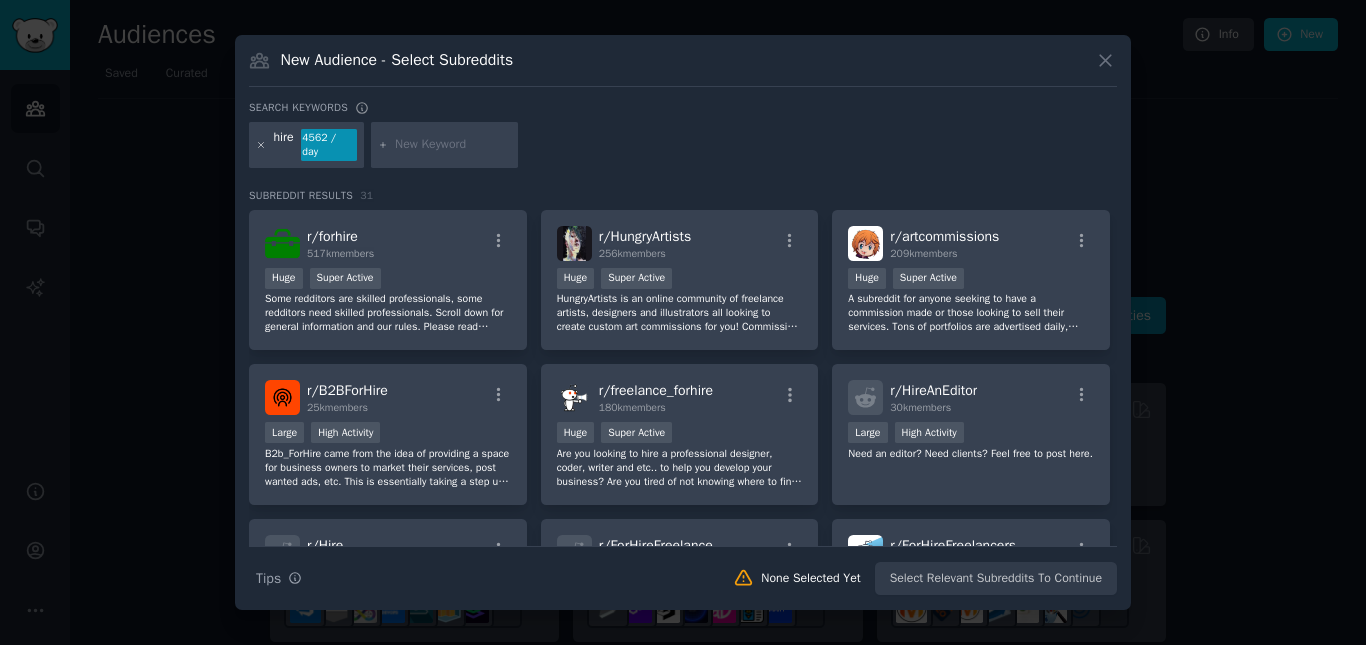 click 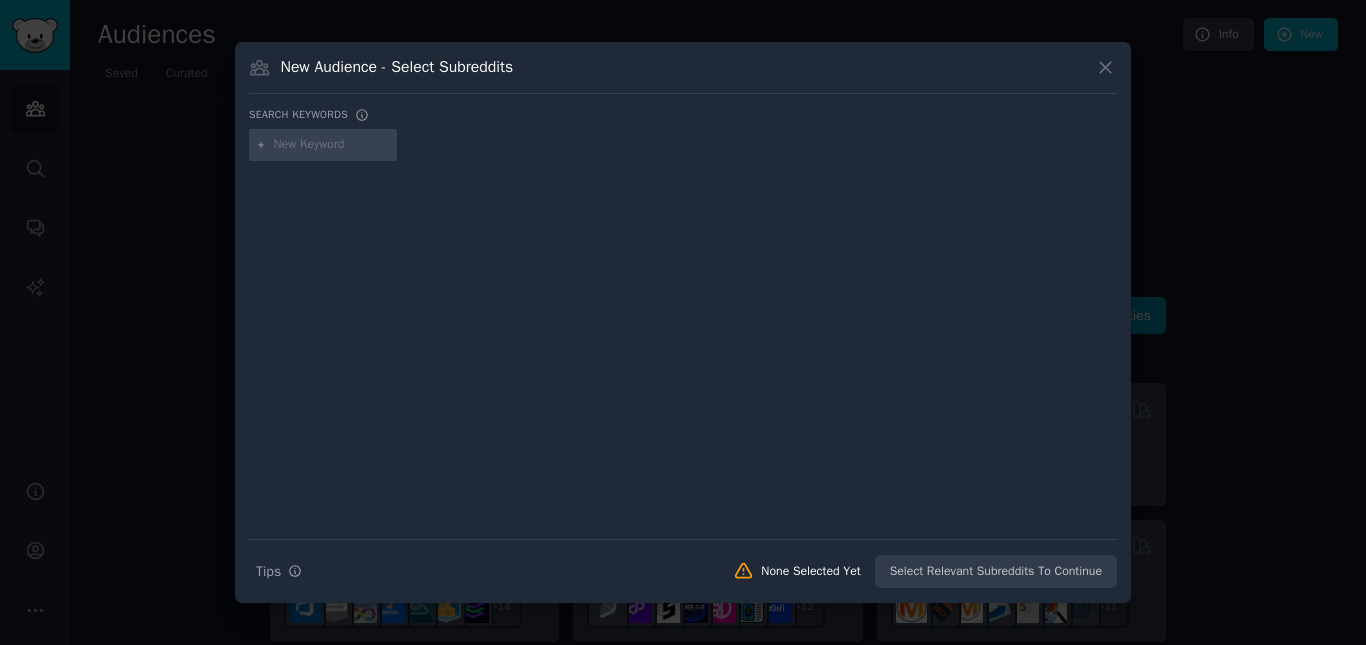 click at bounding box center [332, 145] 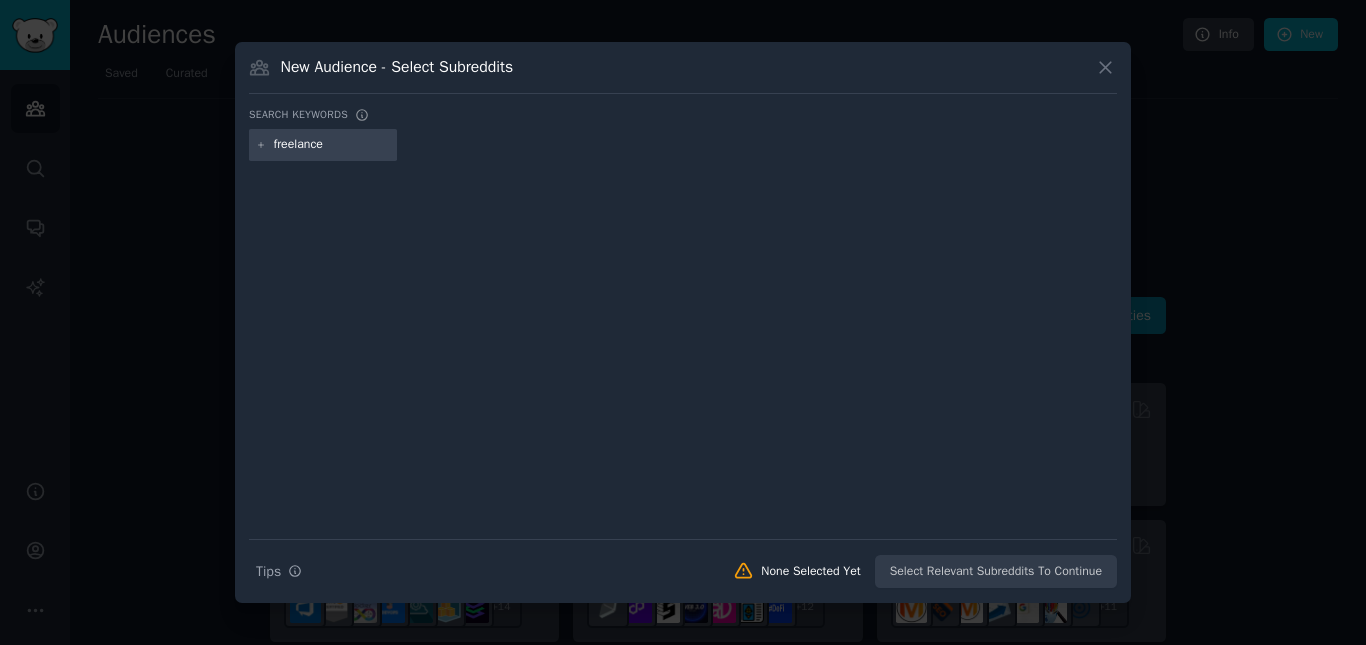 type on "freelancer" 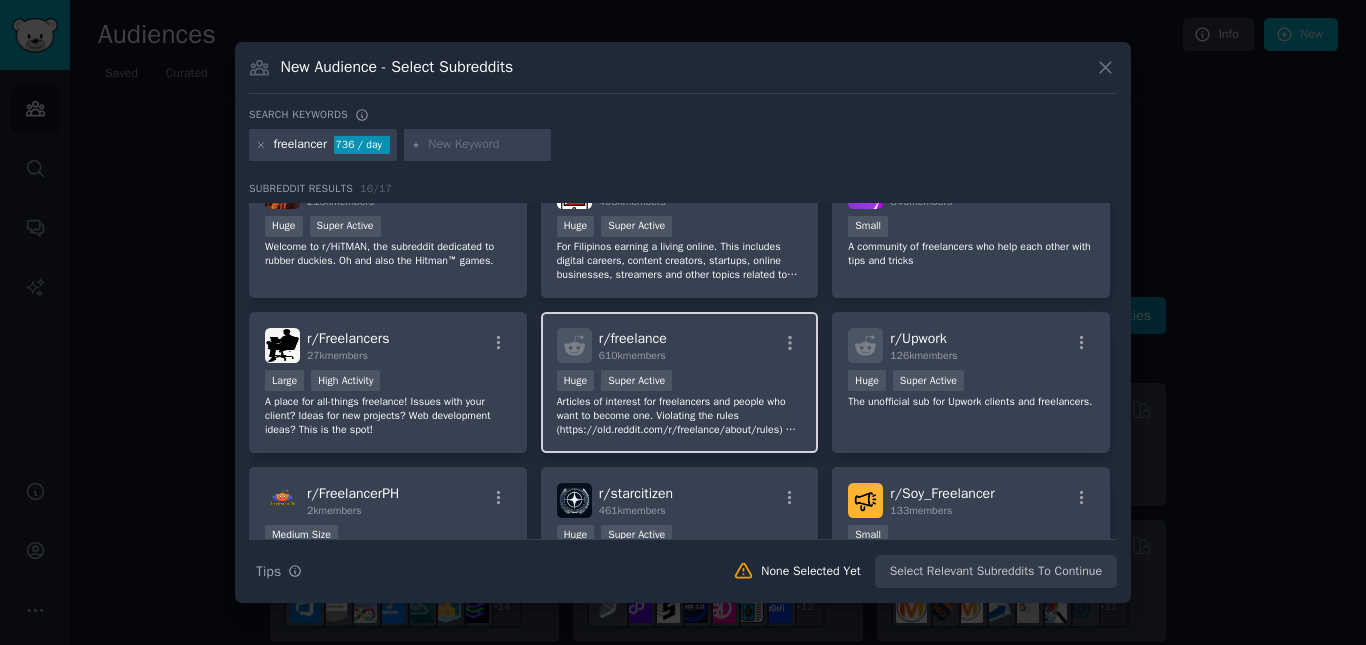 scroll, scrollTop: 0, scrollLeft: 0, axis: both 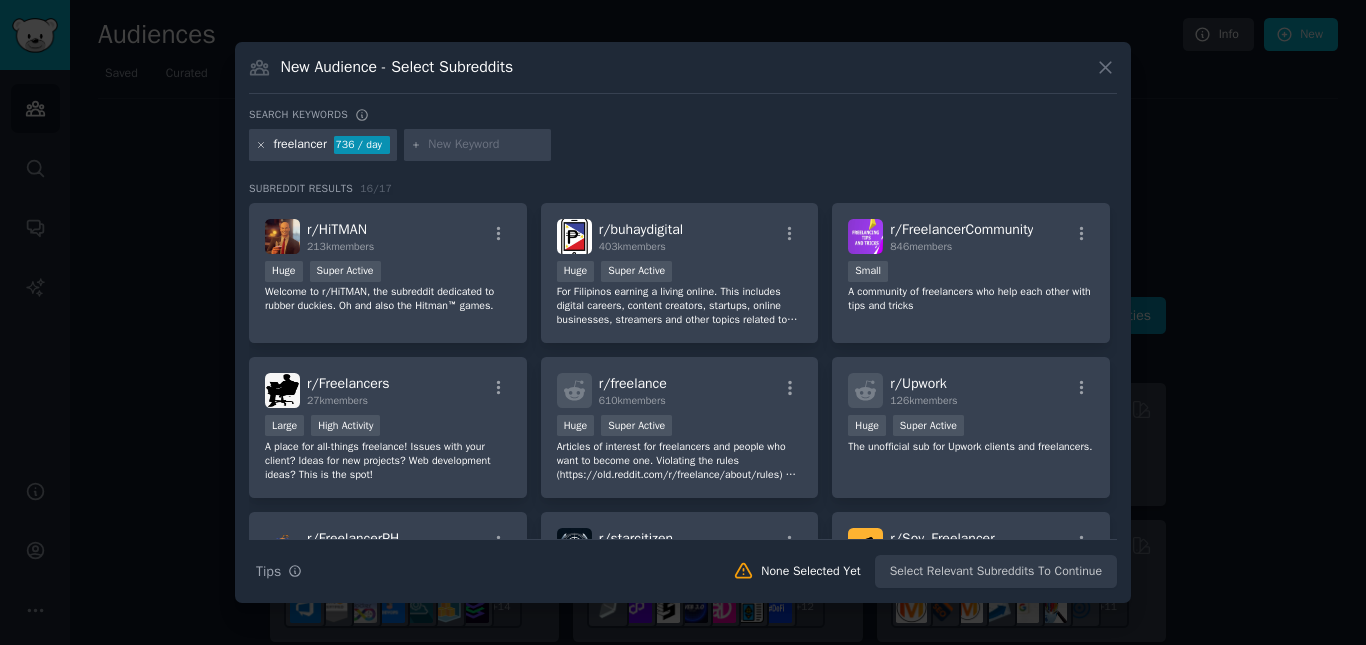 click 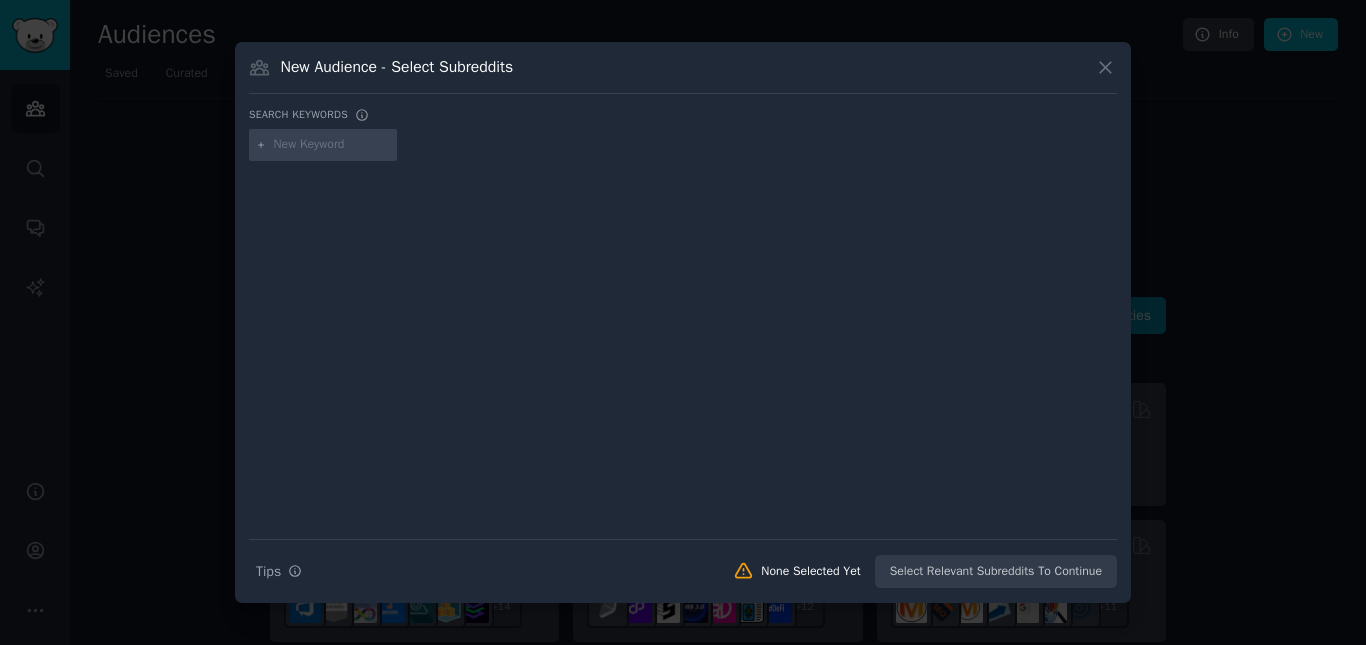 click at bounding box center [332, 145] 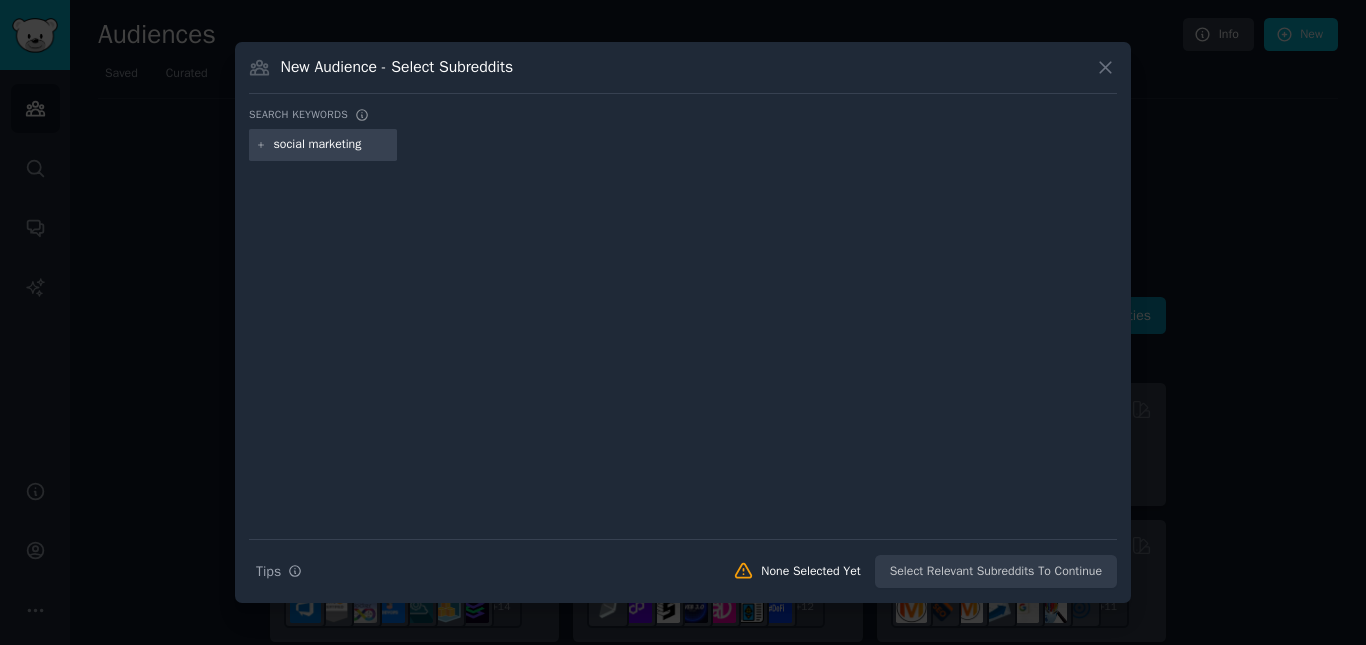 click on "social marketing" at bounding box center (332, 145) 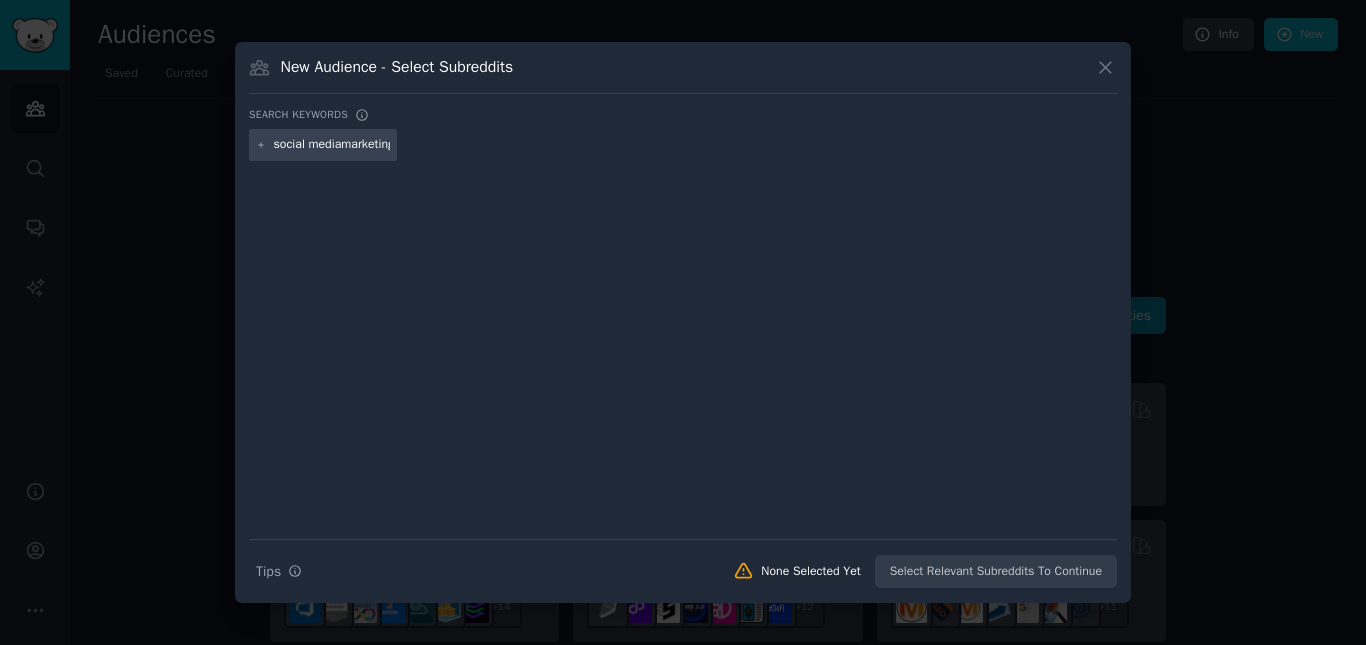 type on "social media marketing" 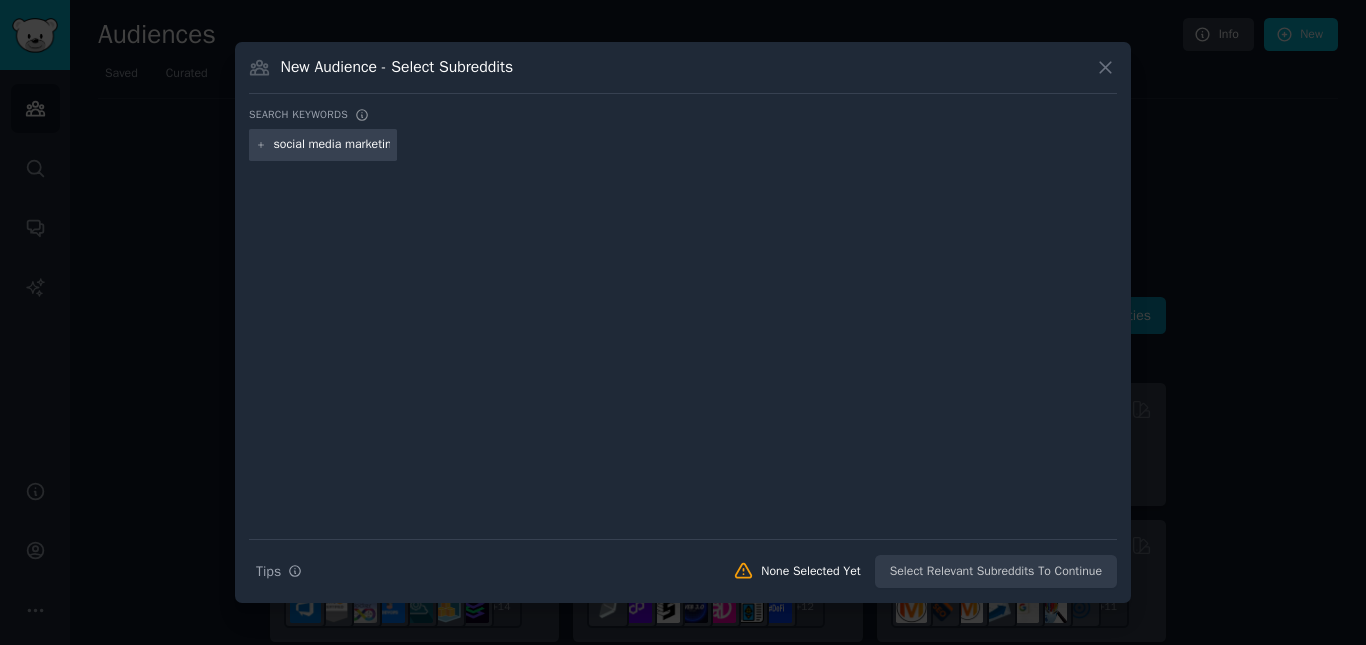 type 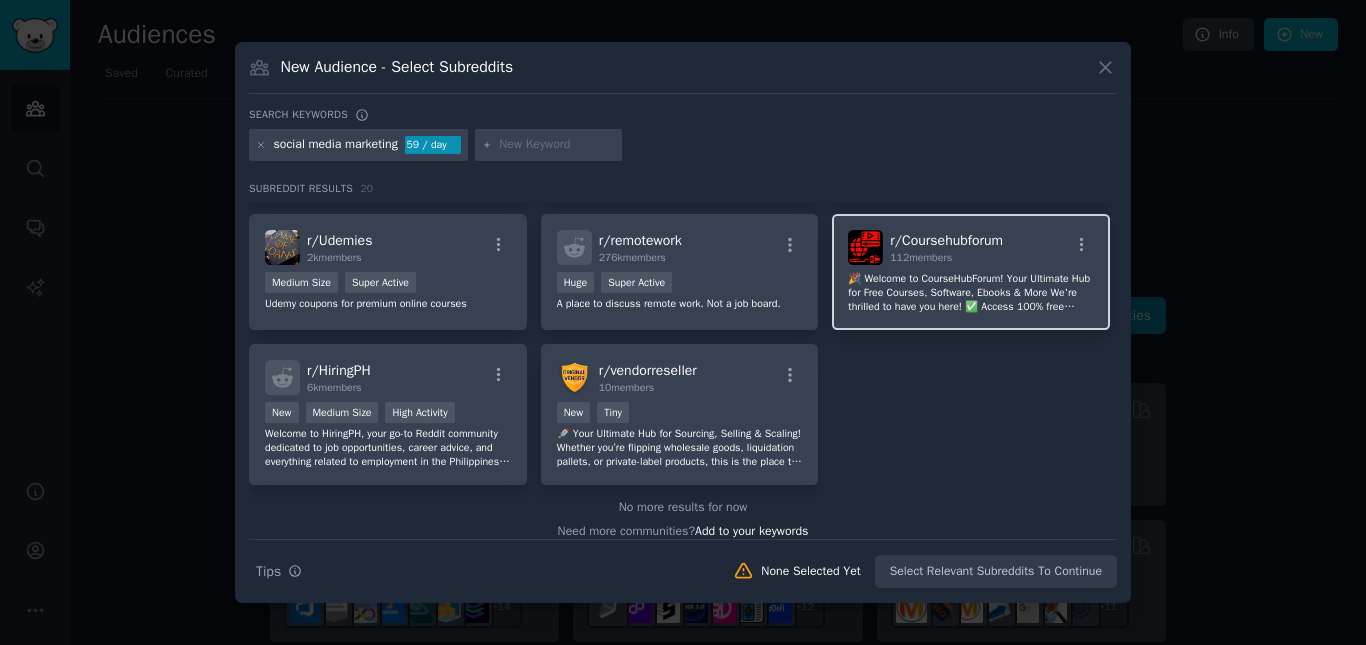 scroll, scrollTop: 777, scrollLeft: 0, axis: vertical 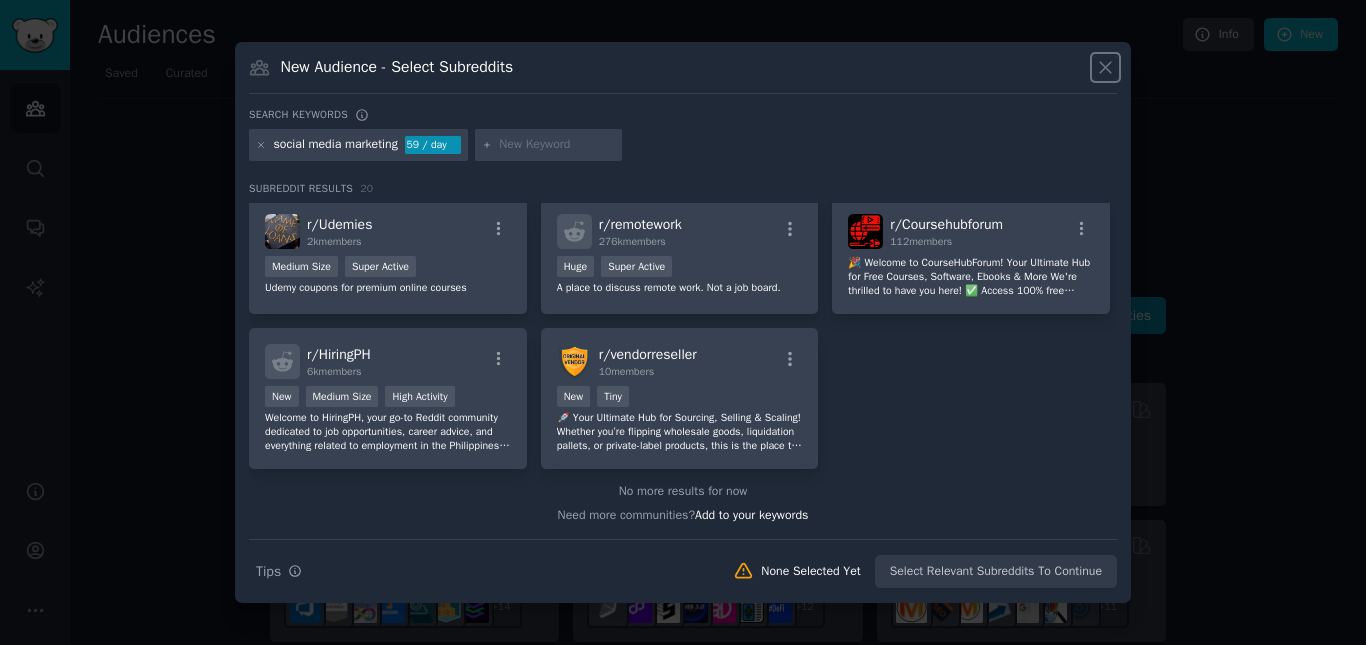click 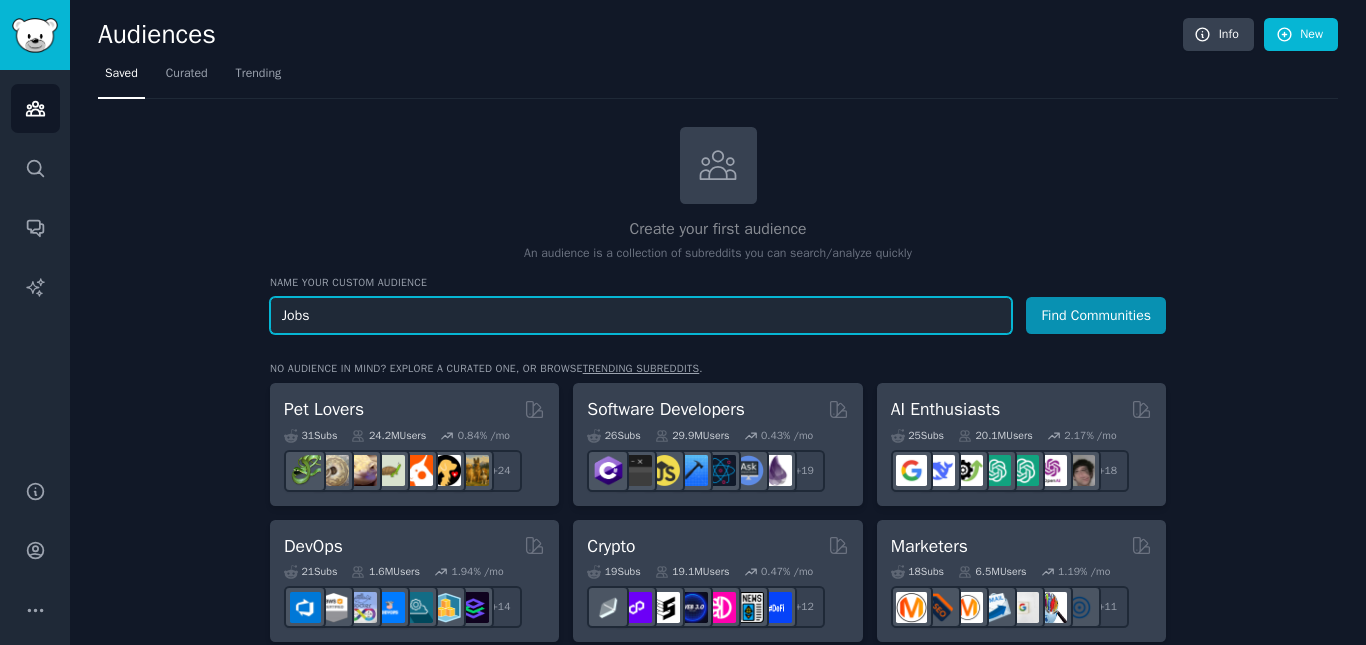 click on "Jobs" at bounding box center [641, 315] 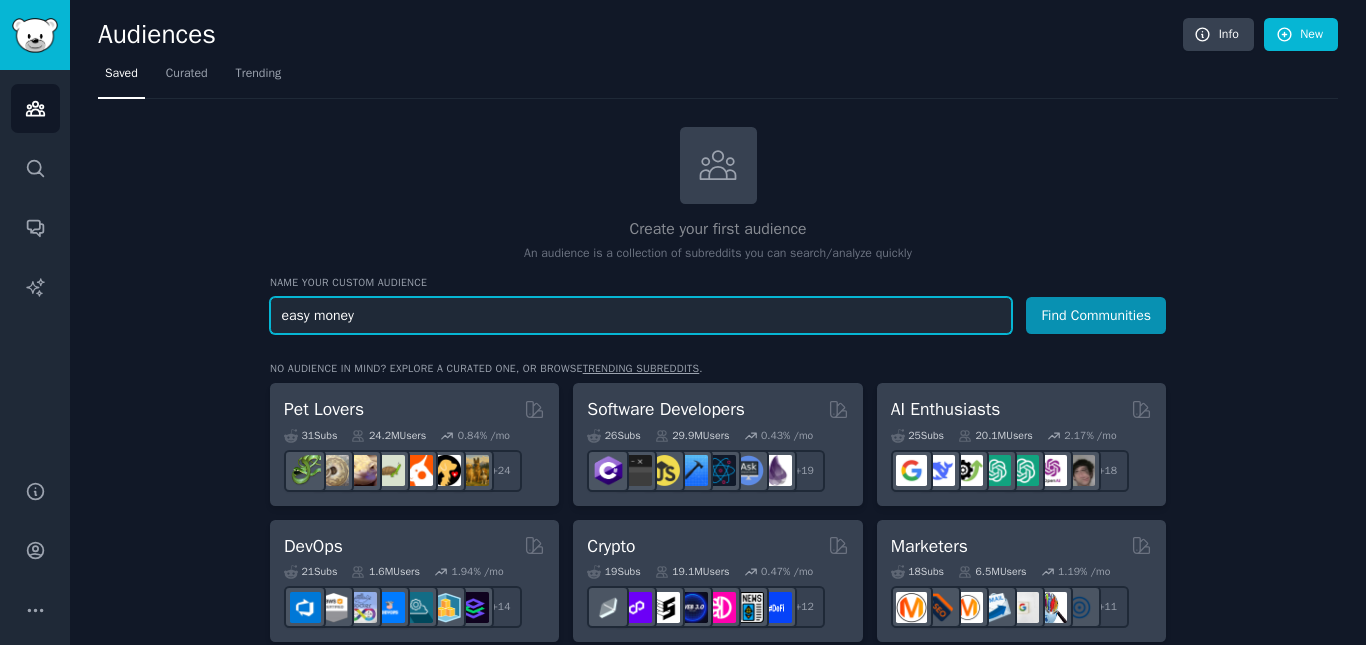 type on "easy money" 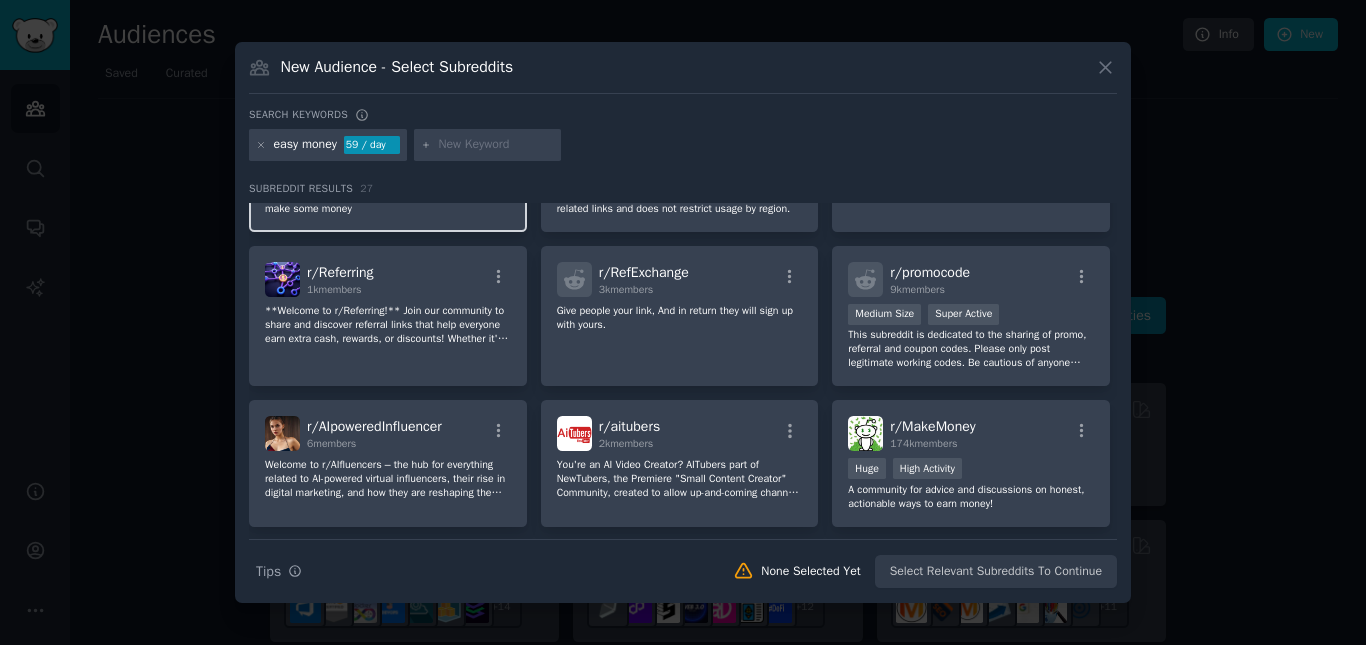 scroll, scrollTop: 1000, scrollLeft: 0, axis: vertical 